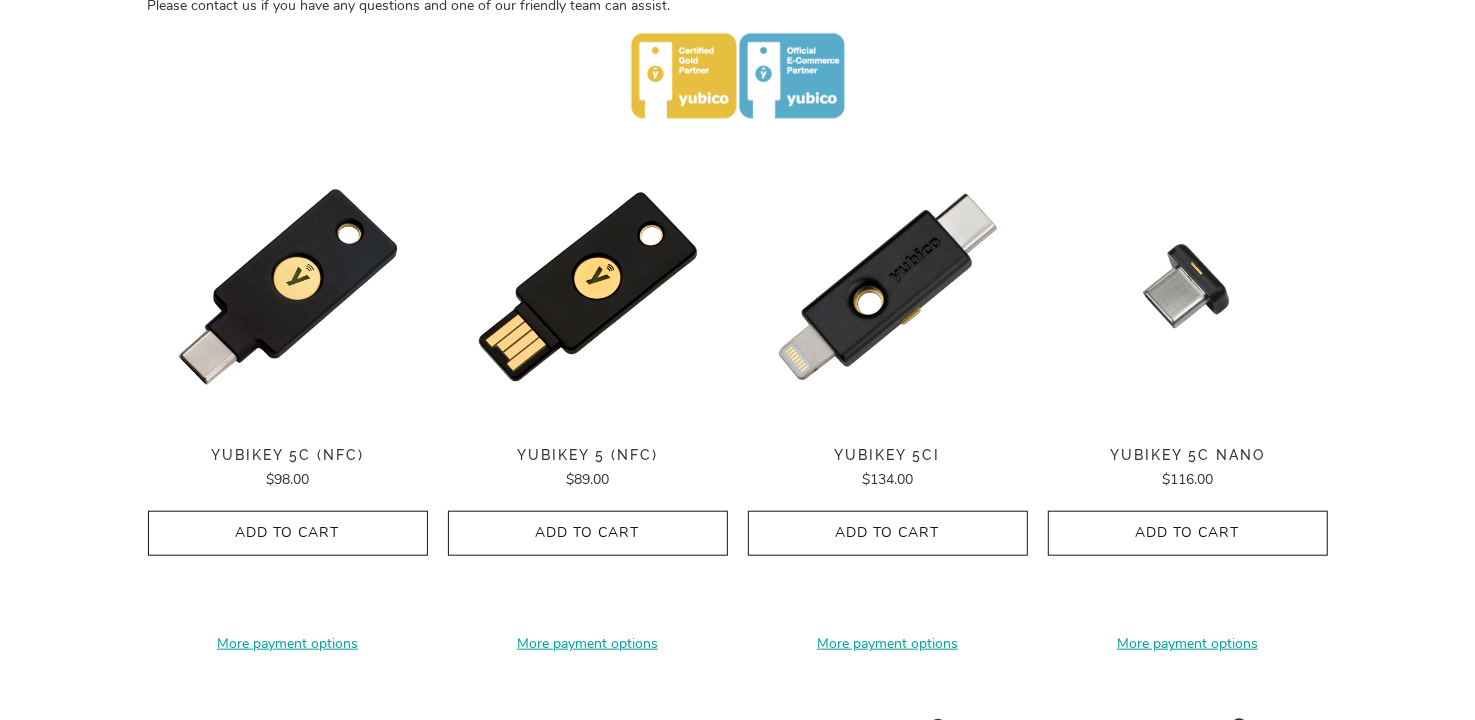 scroll, scrollTop: 1000, scrollLeft: 0, axis: vertical 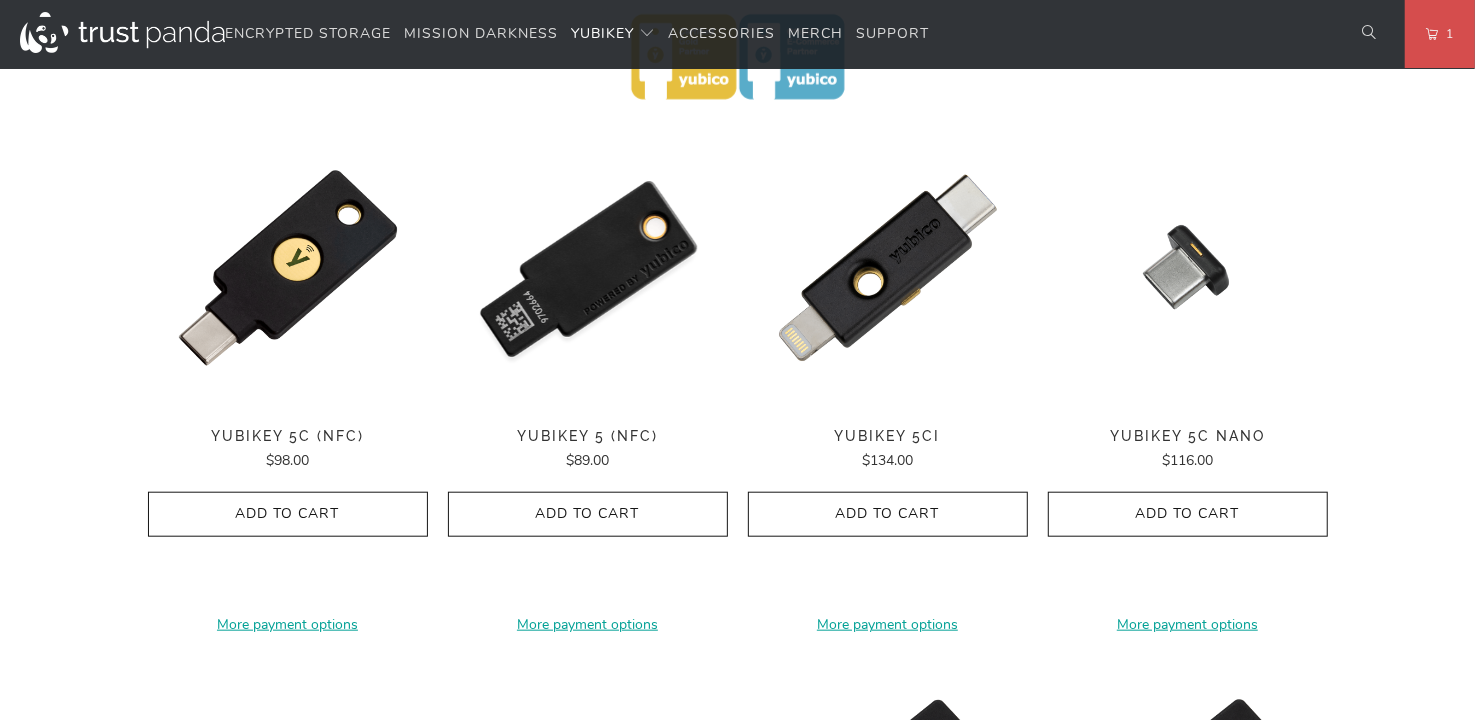 click at bounding box center (588, 268) 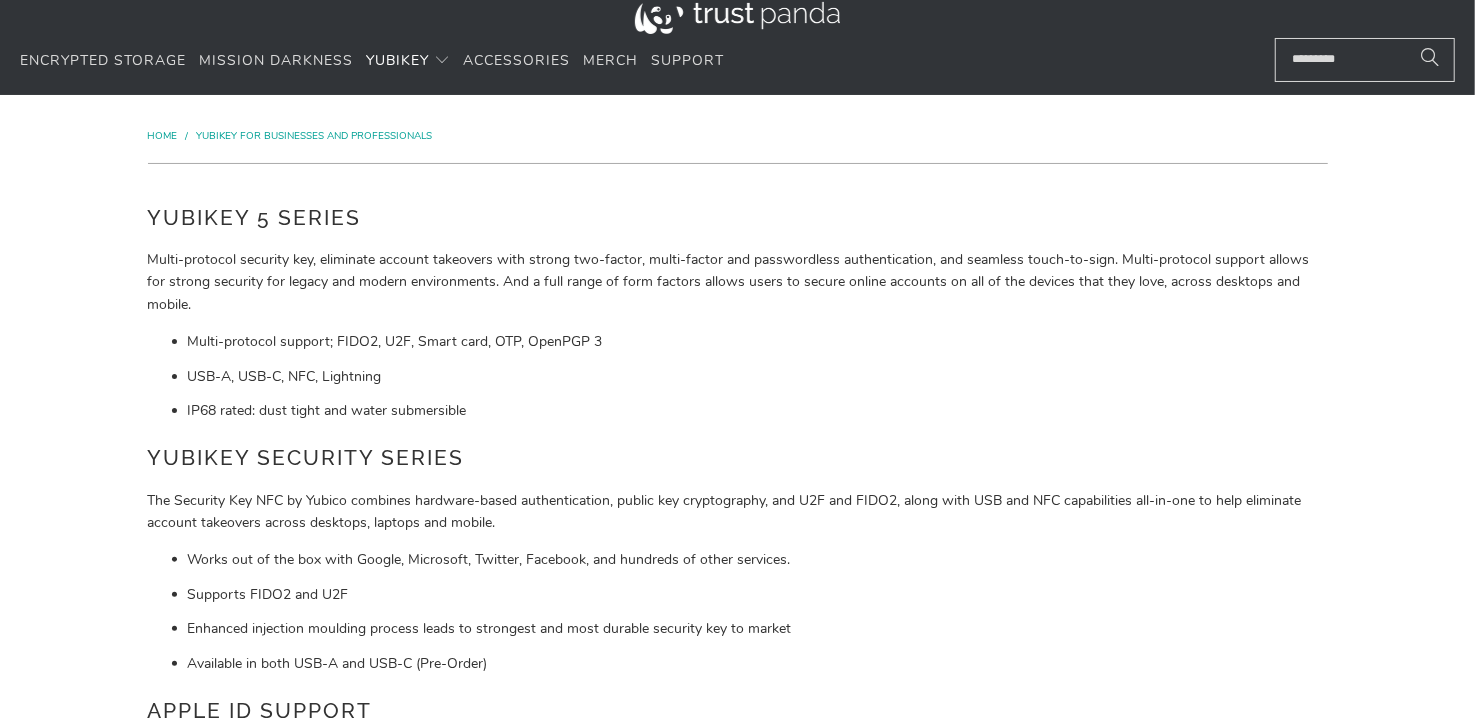 scroll, scrollTop: 0, scrollLeft: 0, axis: both 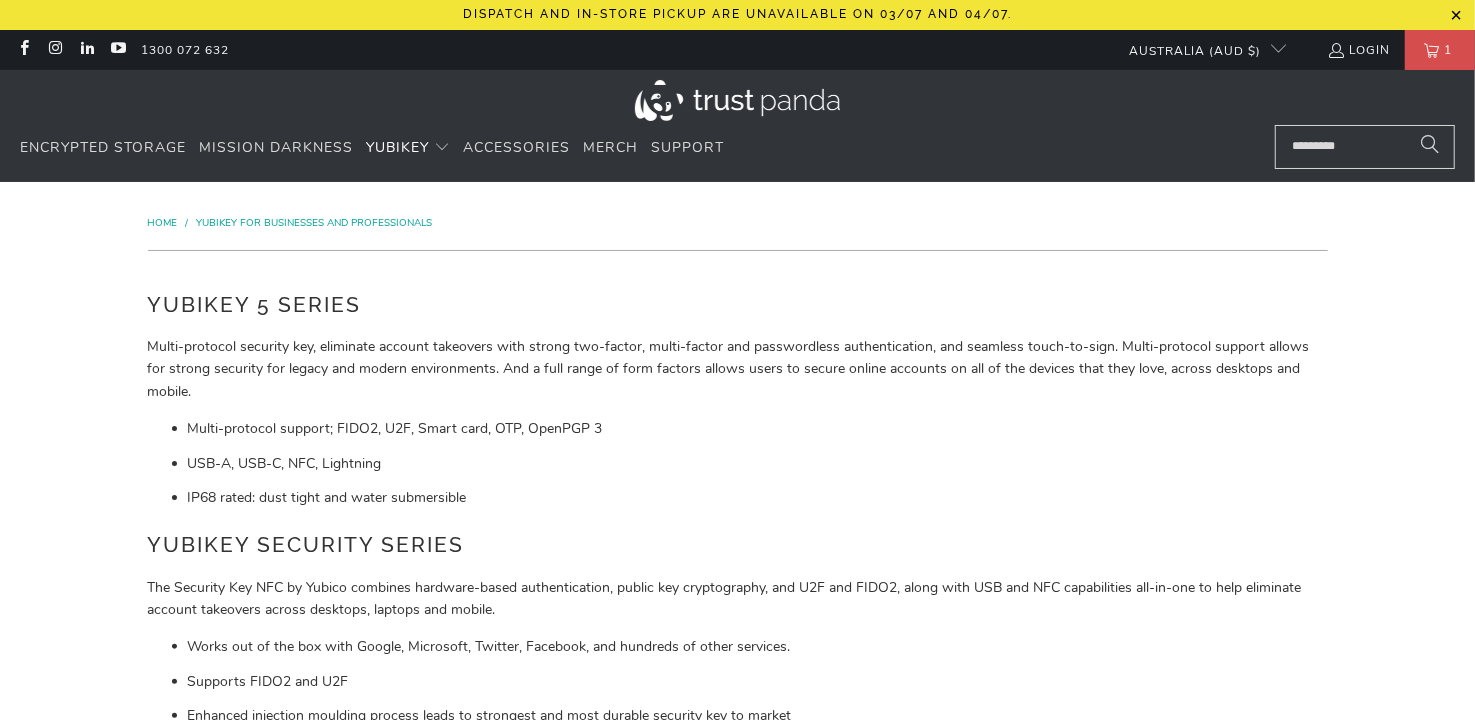 click at bounding box center (1365, 147) 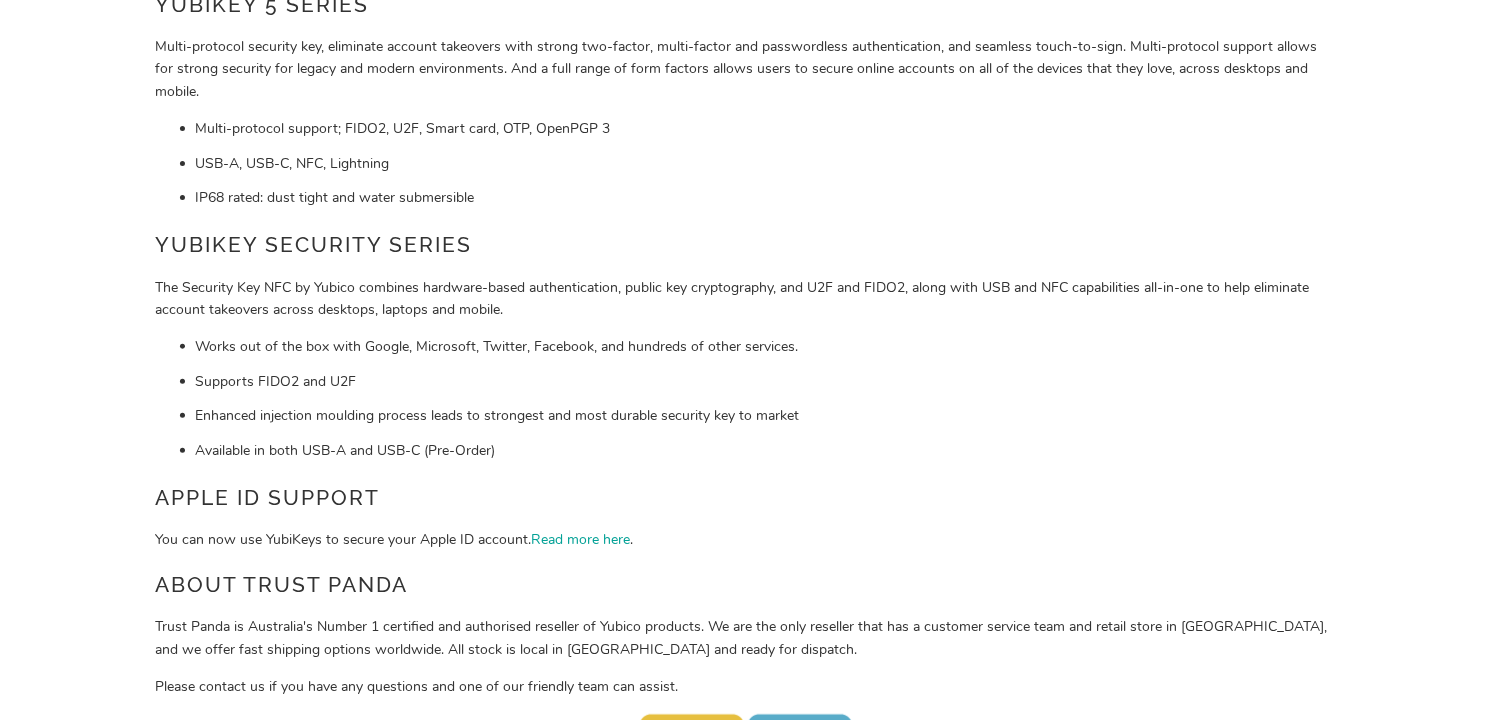scroll, scrollTop: 0, scrollLeft: 0, axis: both 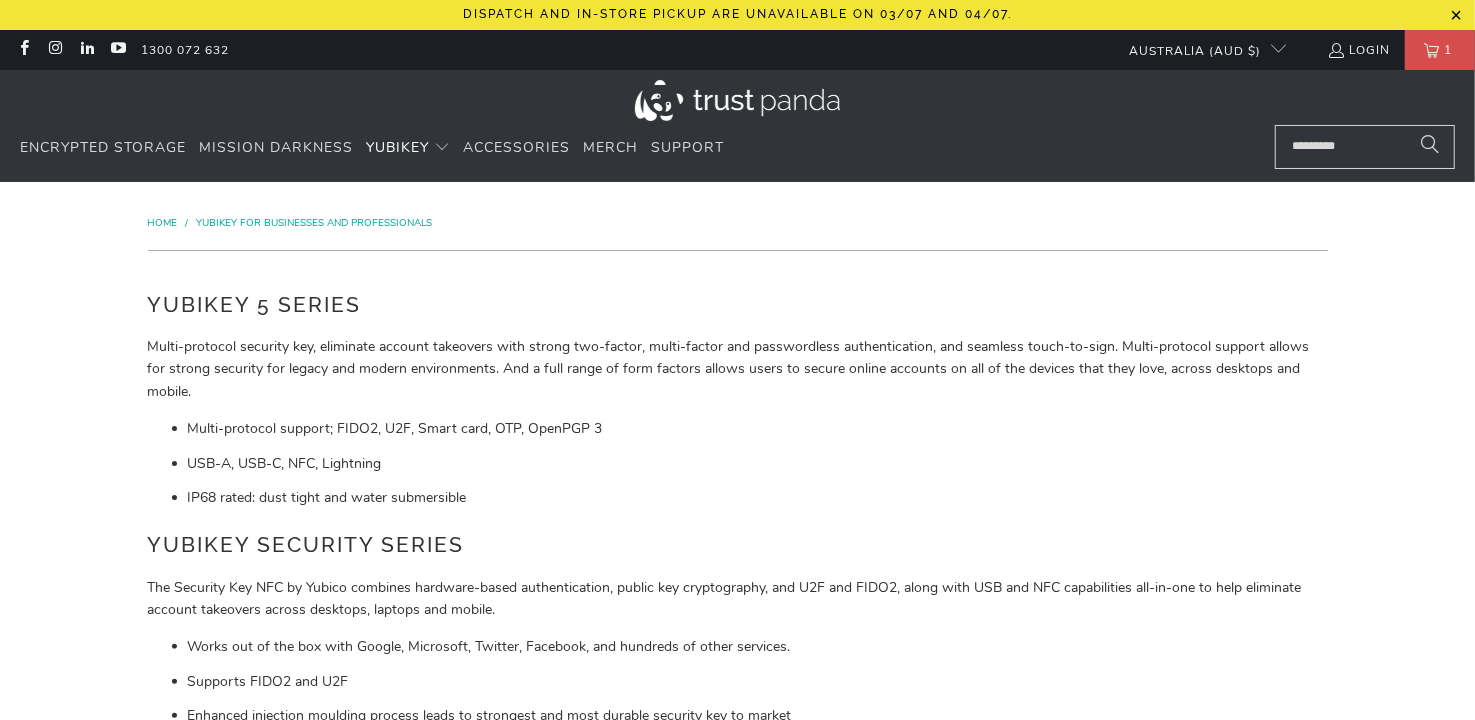 click at bounding box center [1365, 147] 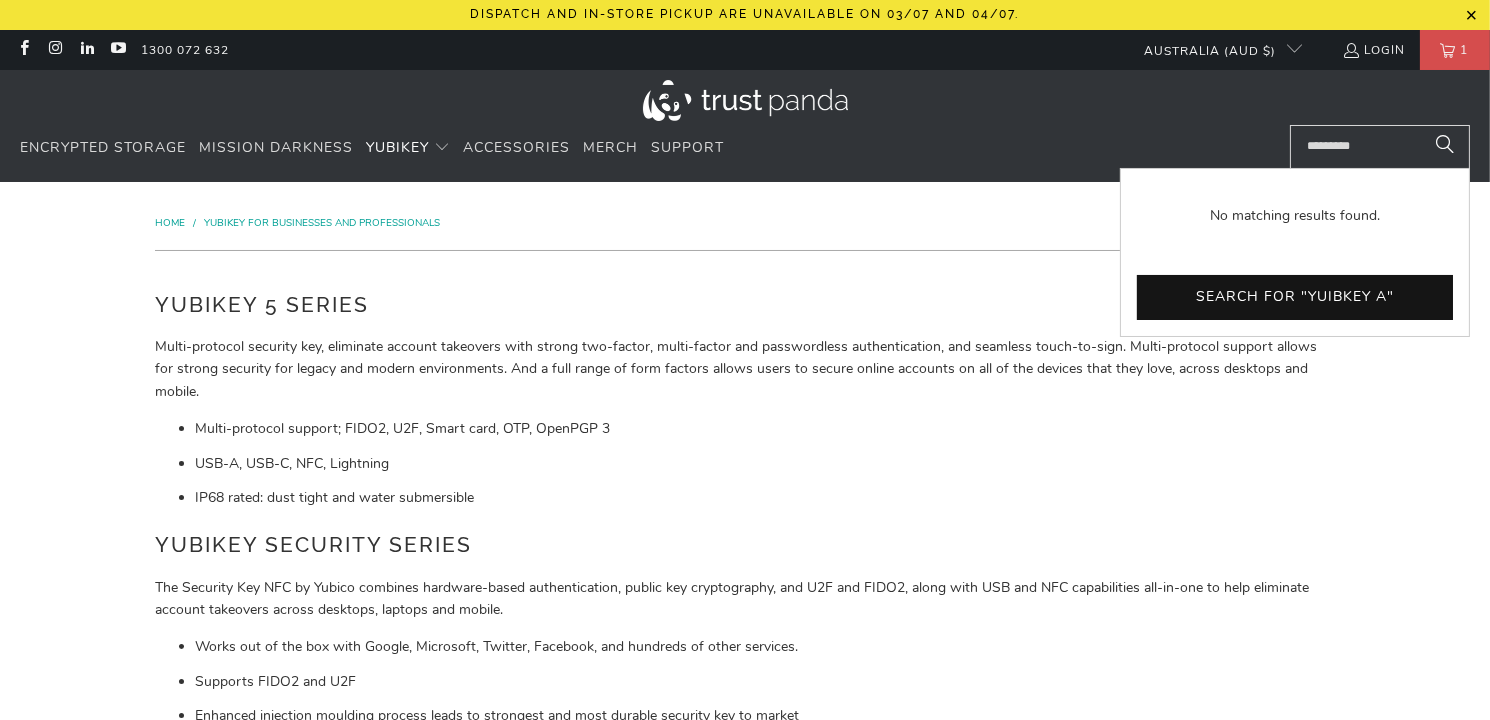 type on "*********" 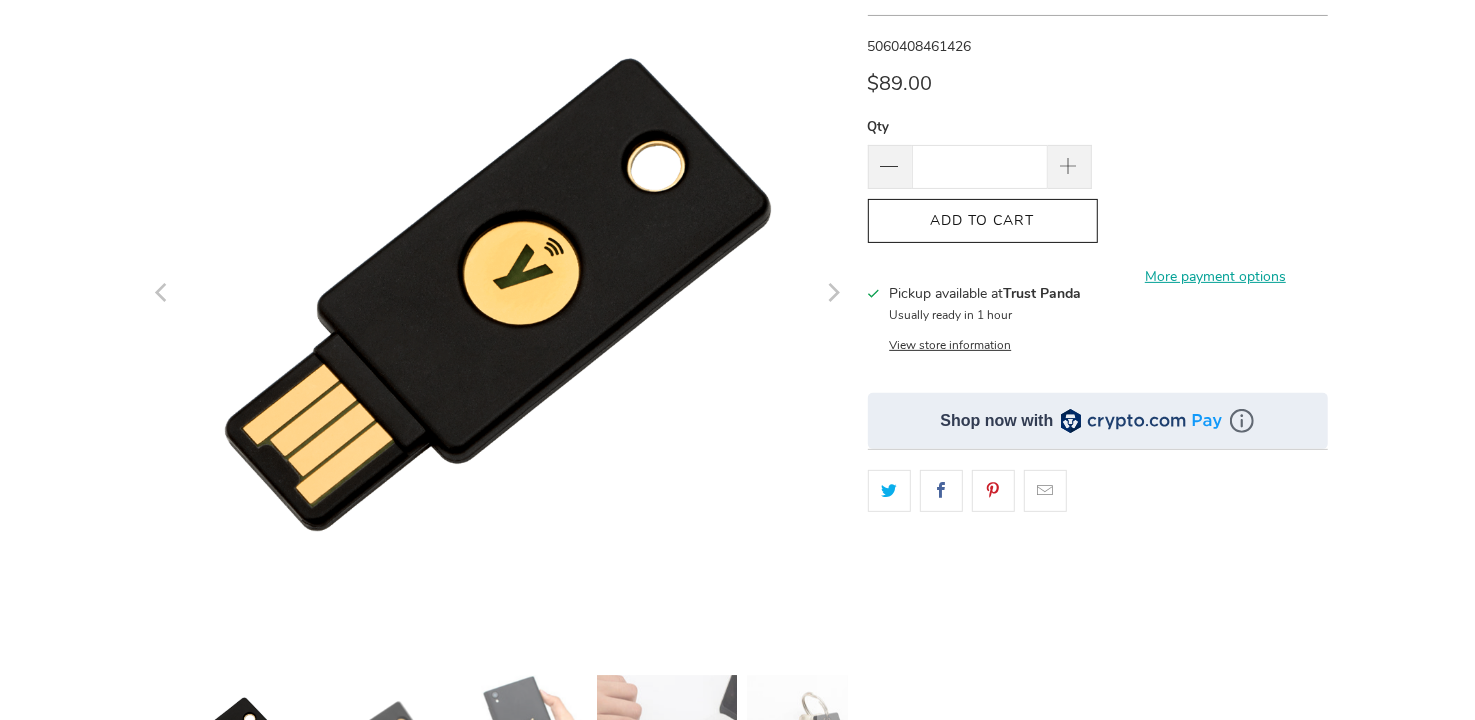 scroll, scrollTop: 300, scrollLeft: 0, axis: vertical 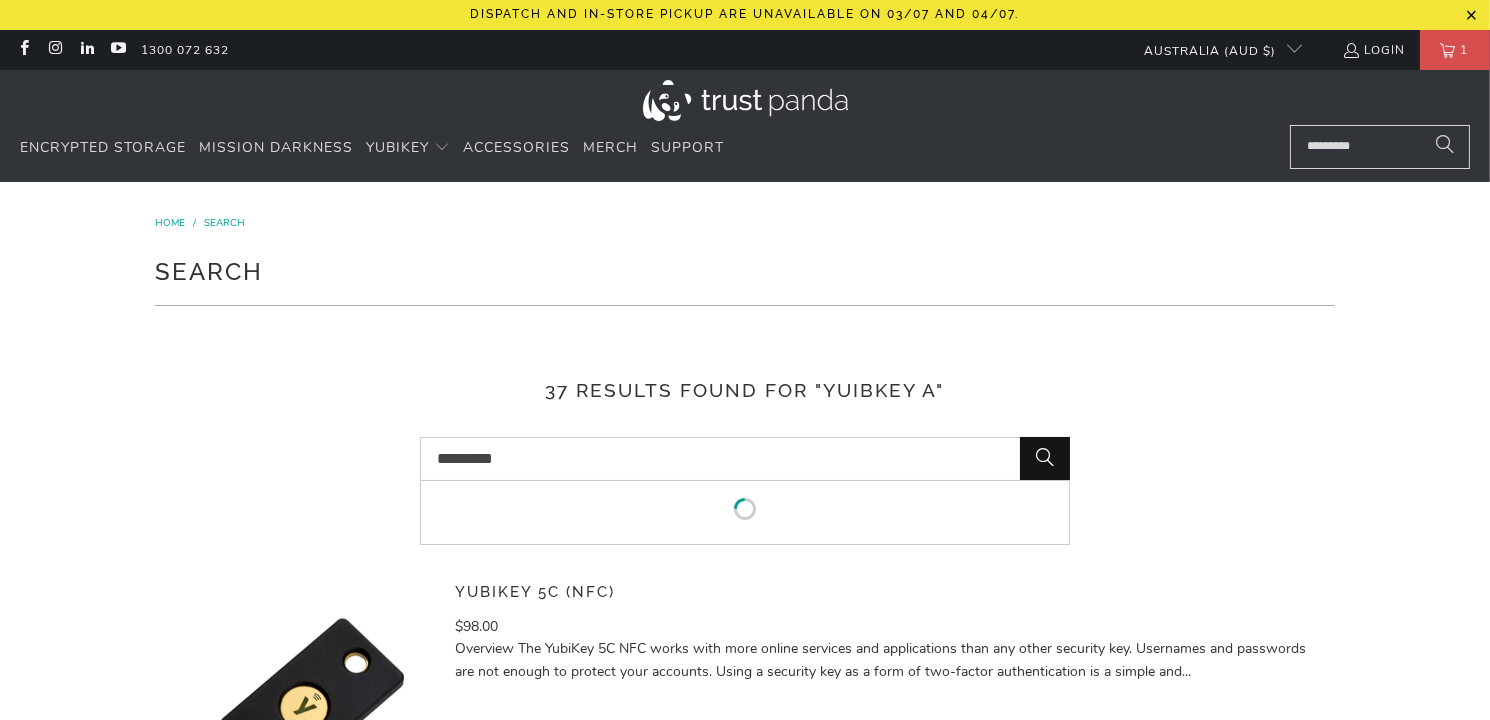 click on "*********" at bounding box center [745, 459] 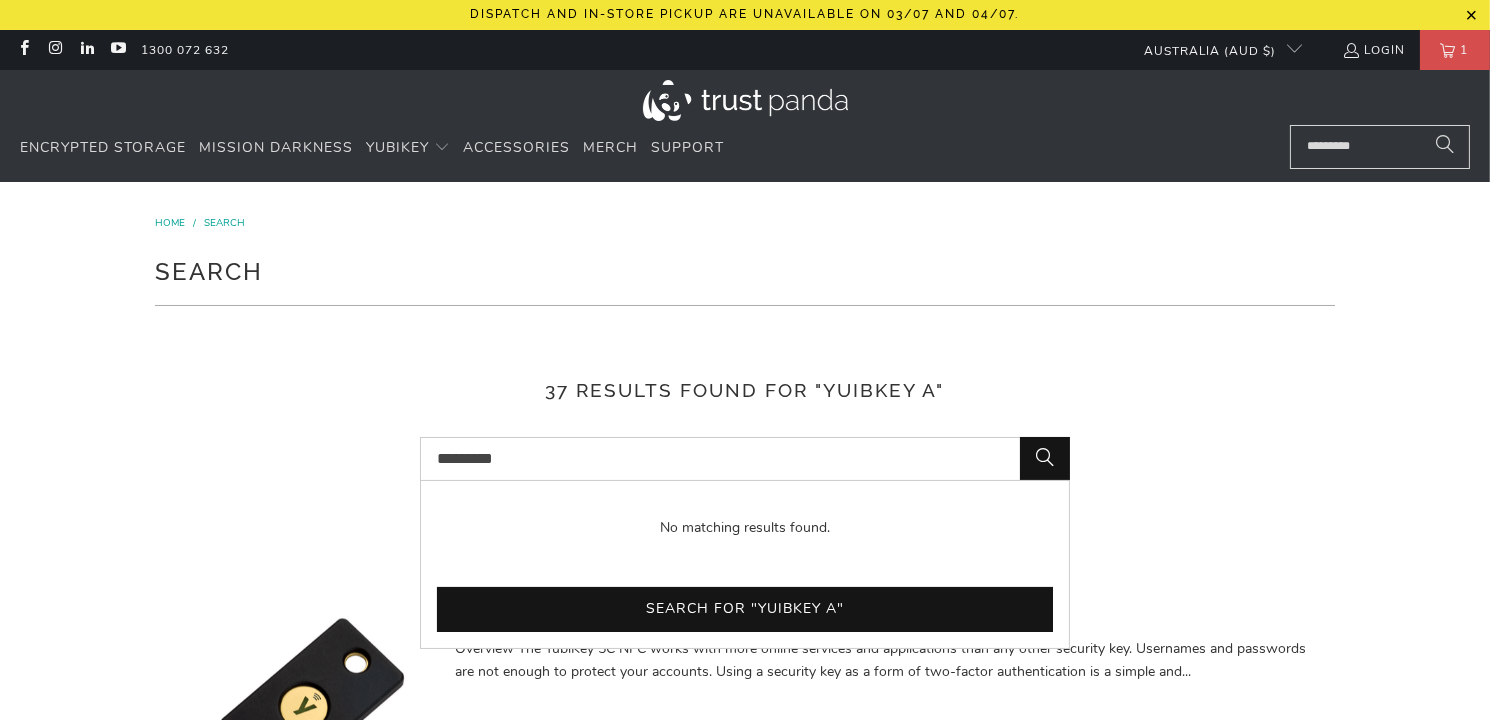 click on "*********" at bounding box center (745, 459) 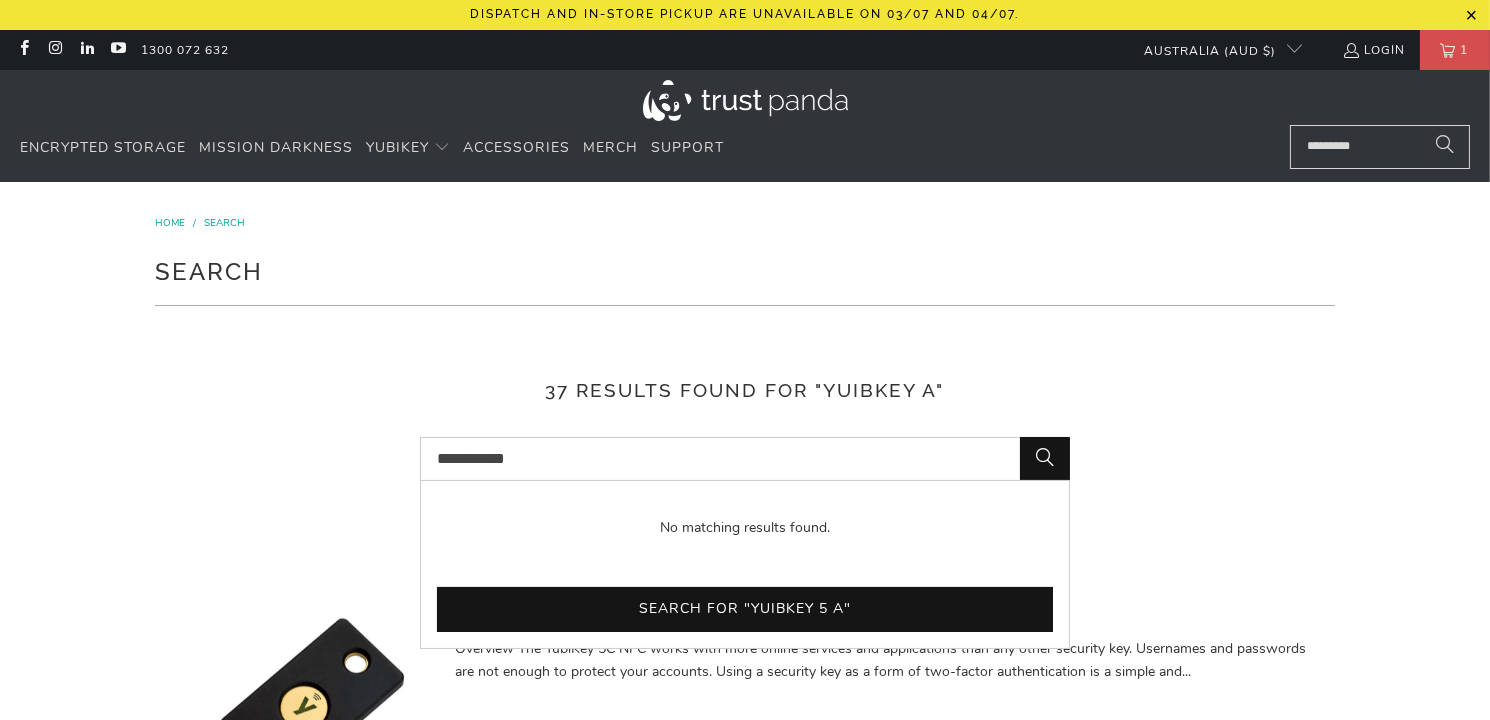 click on "**********" at bounding box center [745, 459] 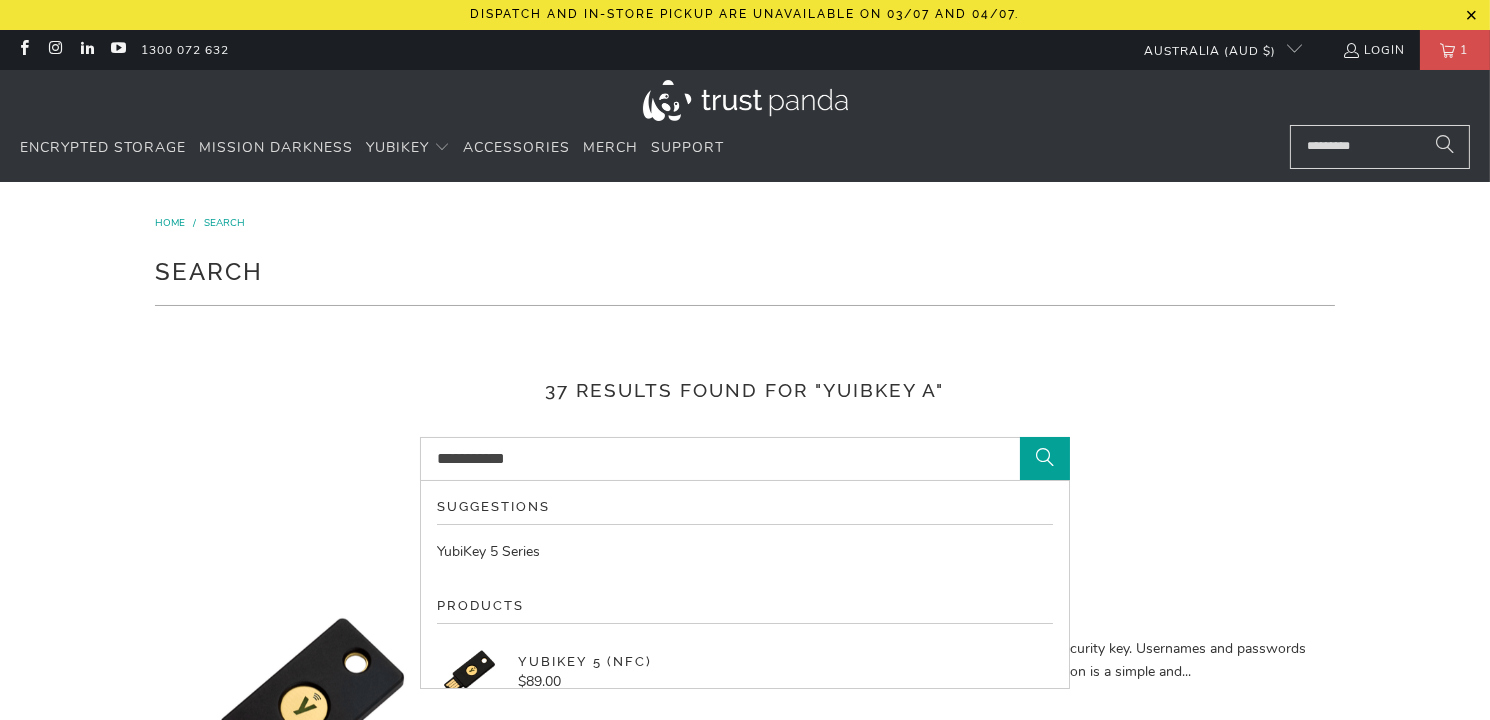 type on "**********" 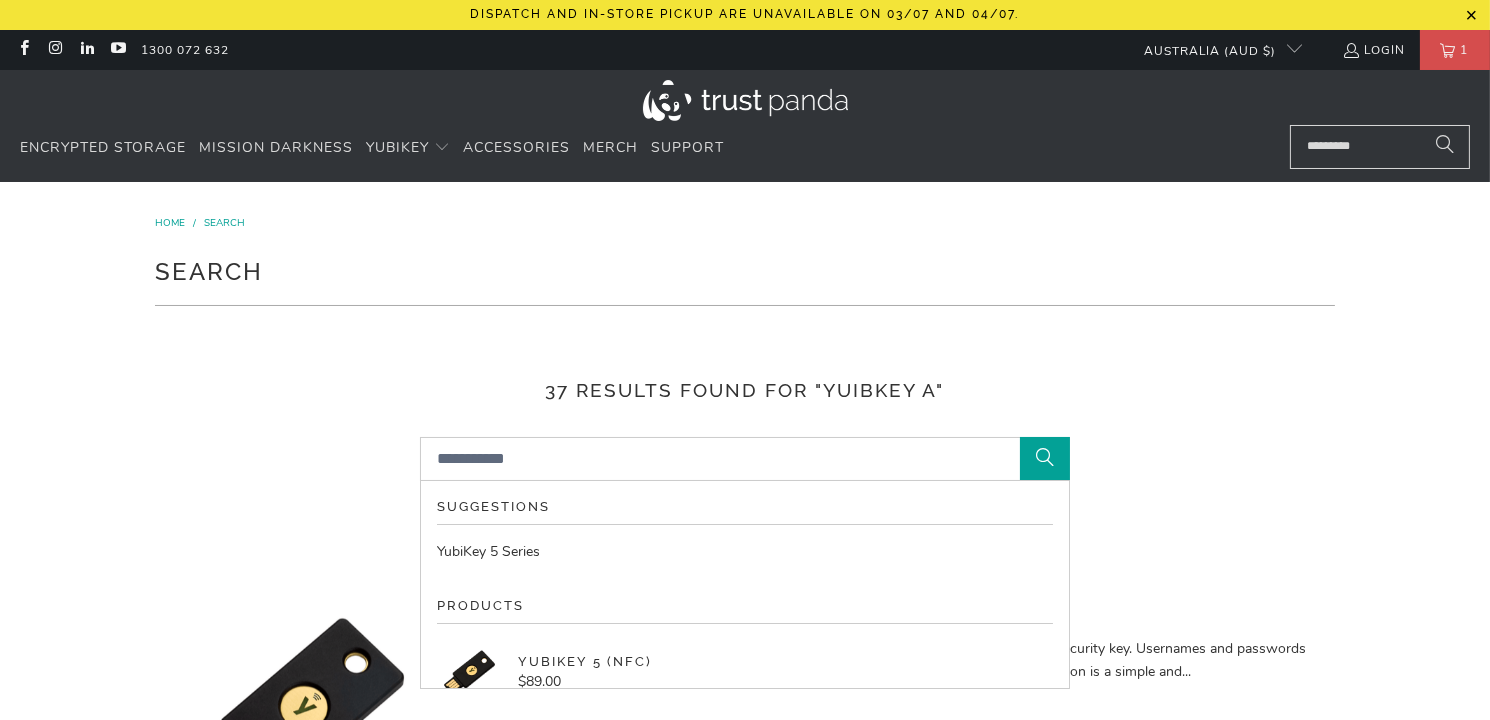 click at bounding box center (1045, 459) 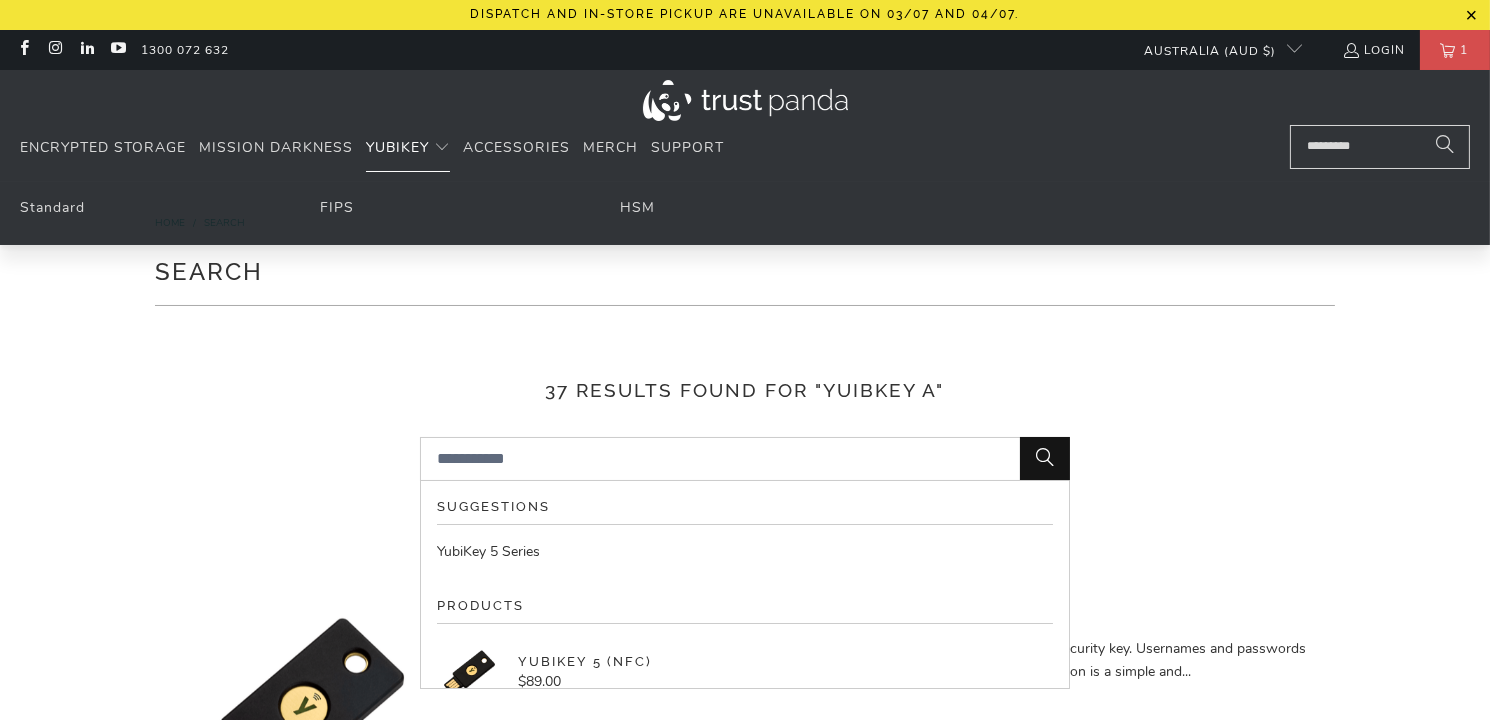 click at bounding box center (442, 148) 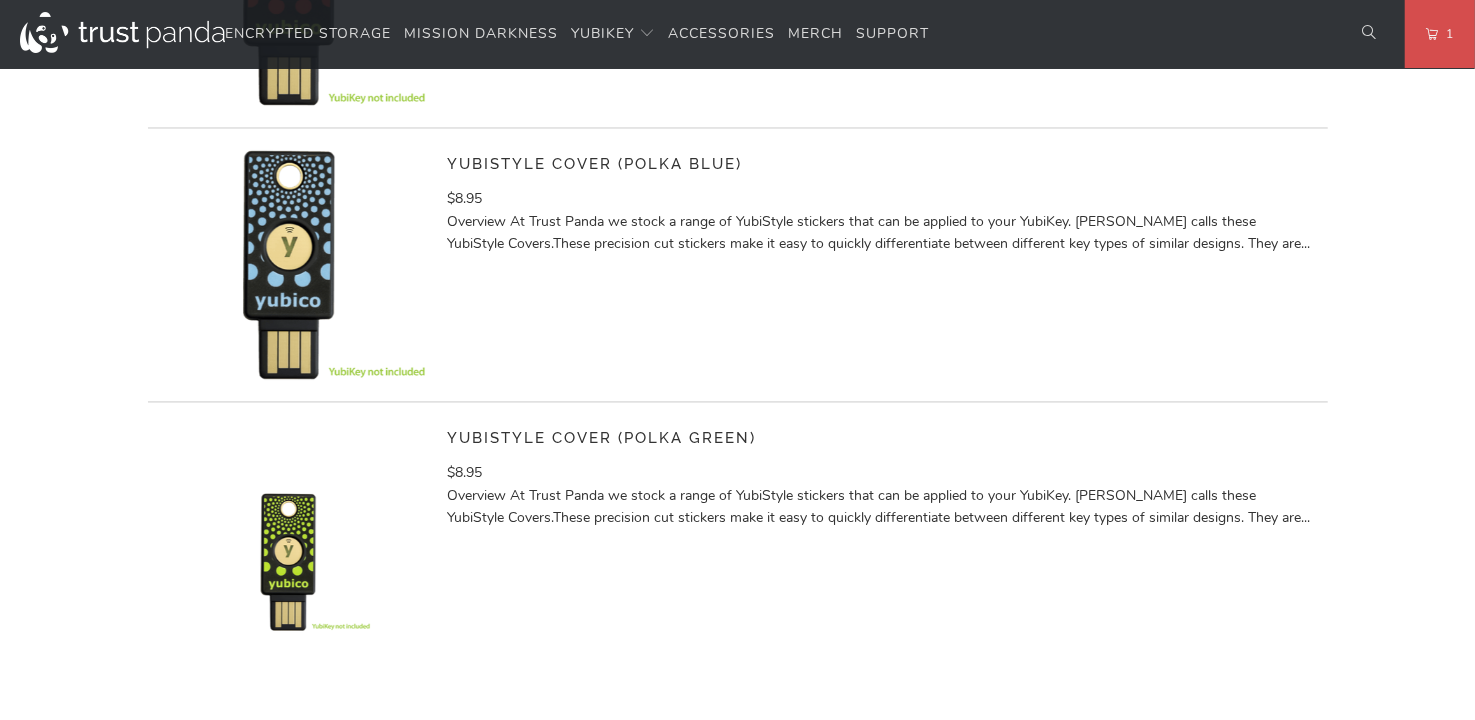 scroll, scrollTop: 7300, scrollLeft: 0, axis: vertical 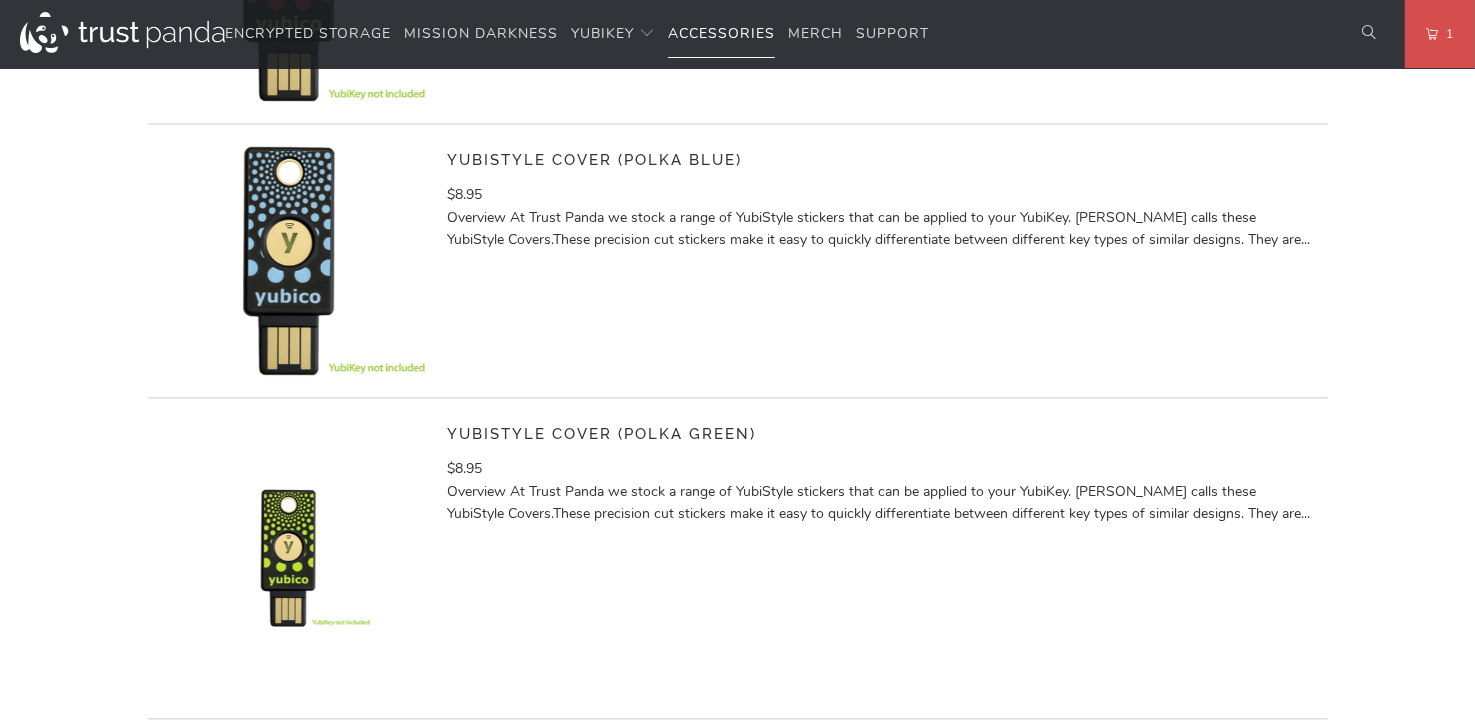 click on "Accessories" at bounding box center [721, 33] 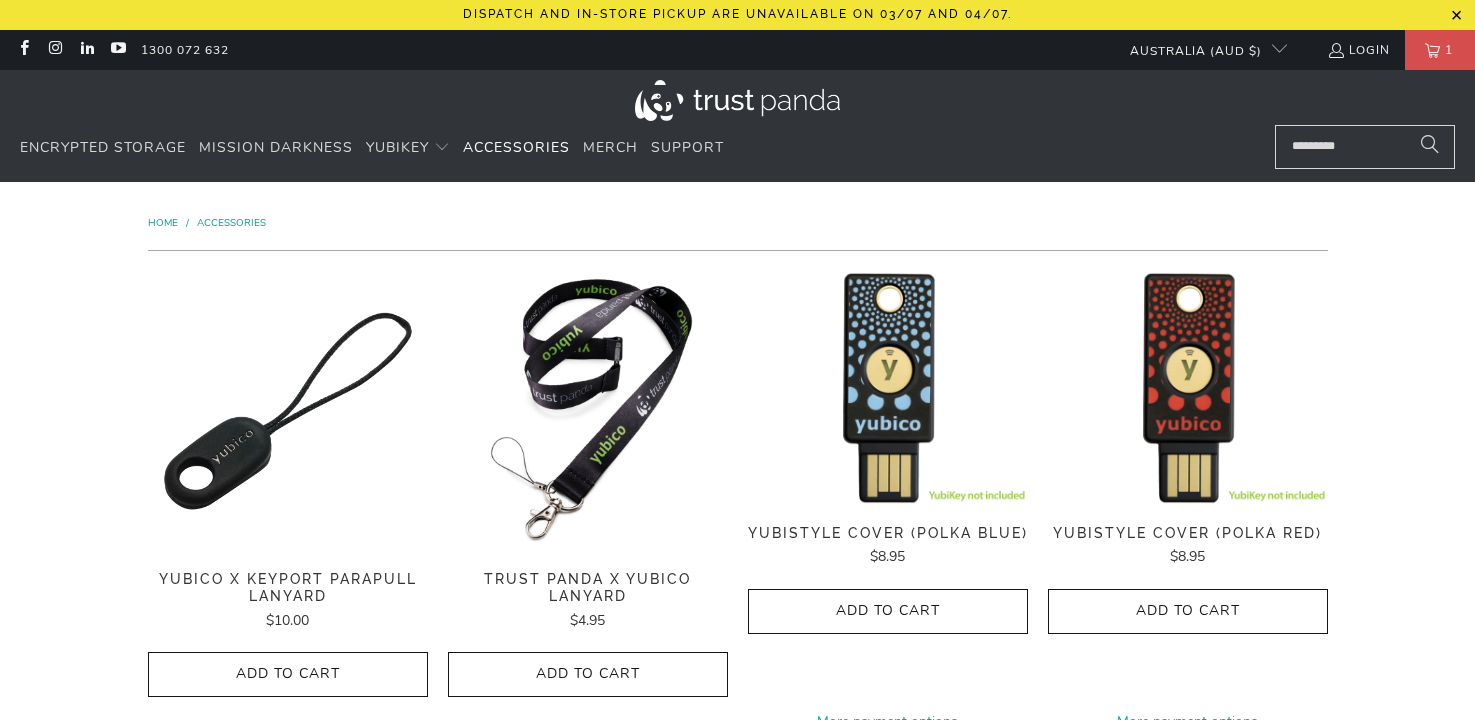 scroll, scrollTop: 0, scrollLeft: 0, axis: both 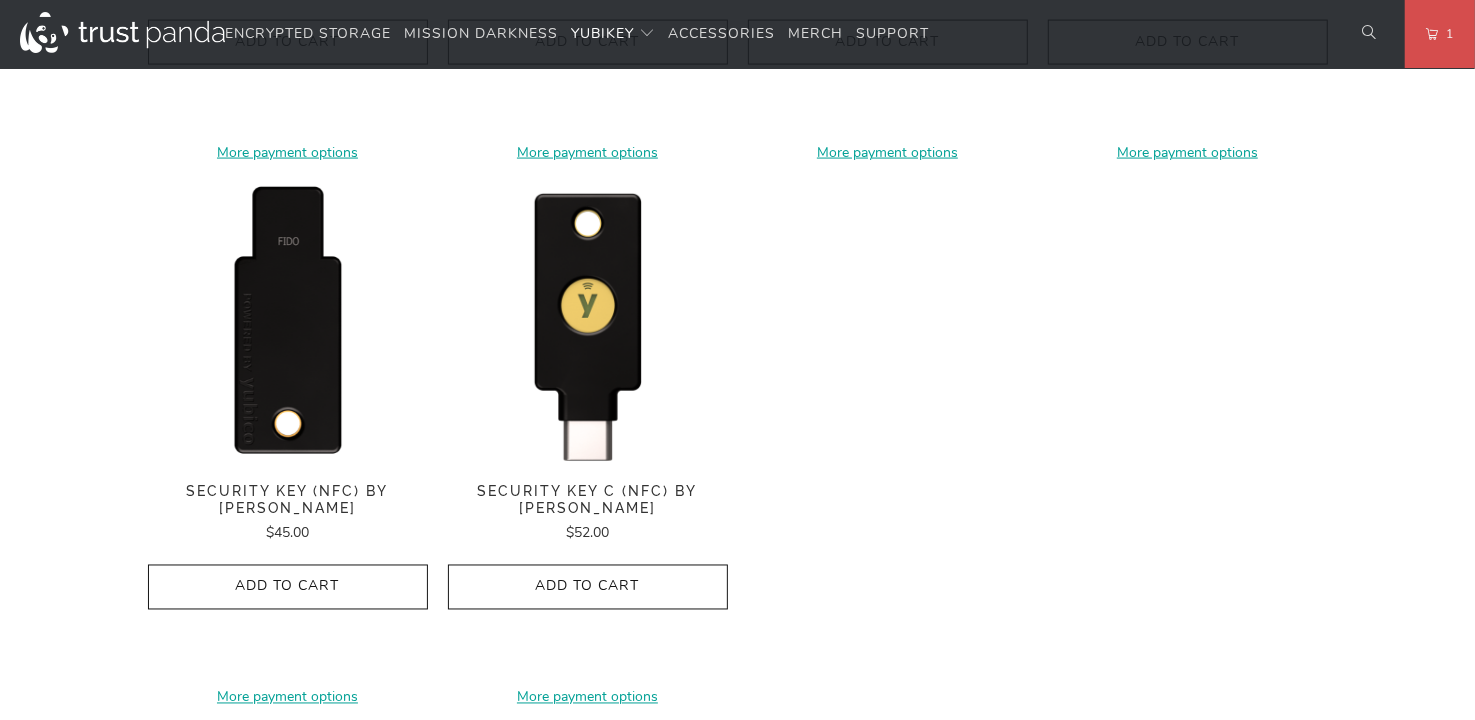 click at bounding box center [288, 324] 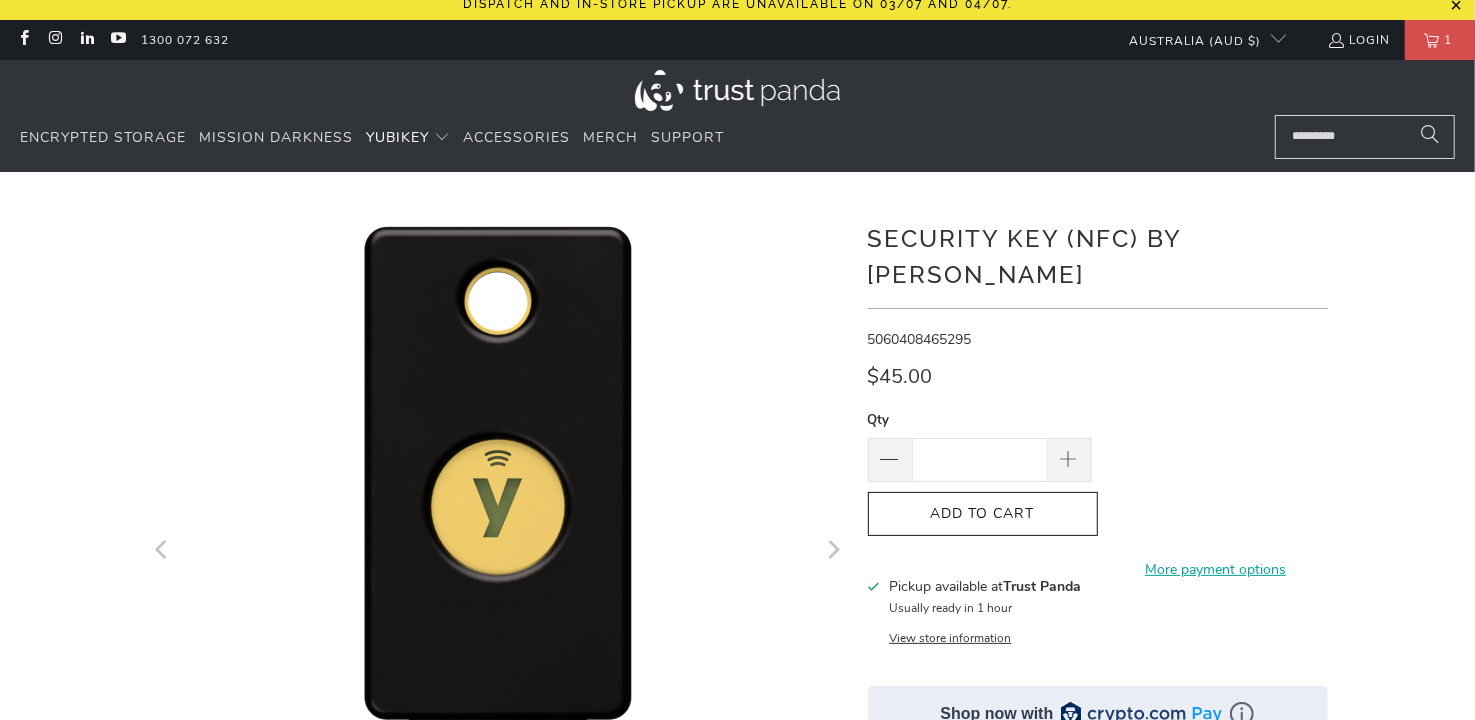 scroll, scrollTop: 0, scrollLeft: 0, axis: both 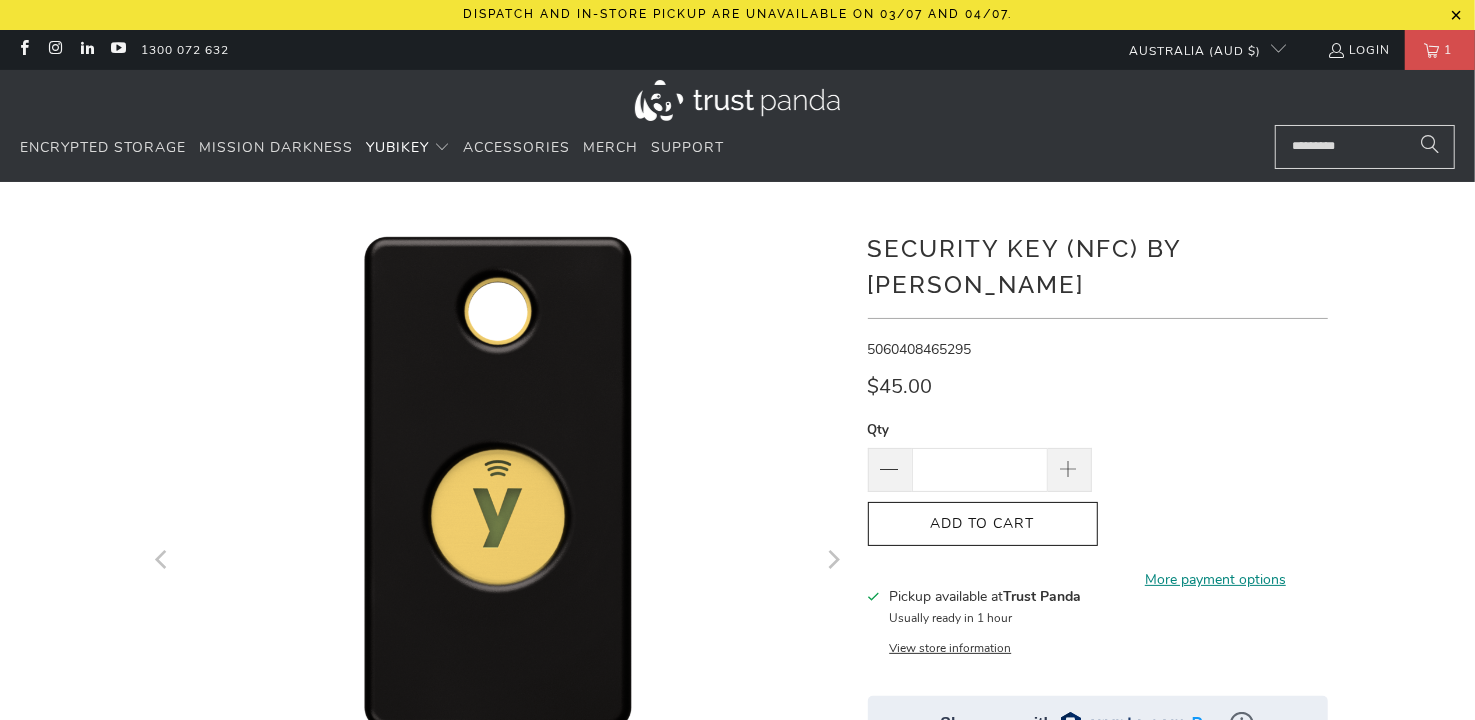 click on "More payment options" 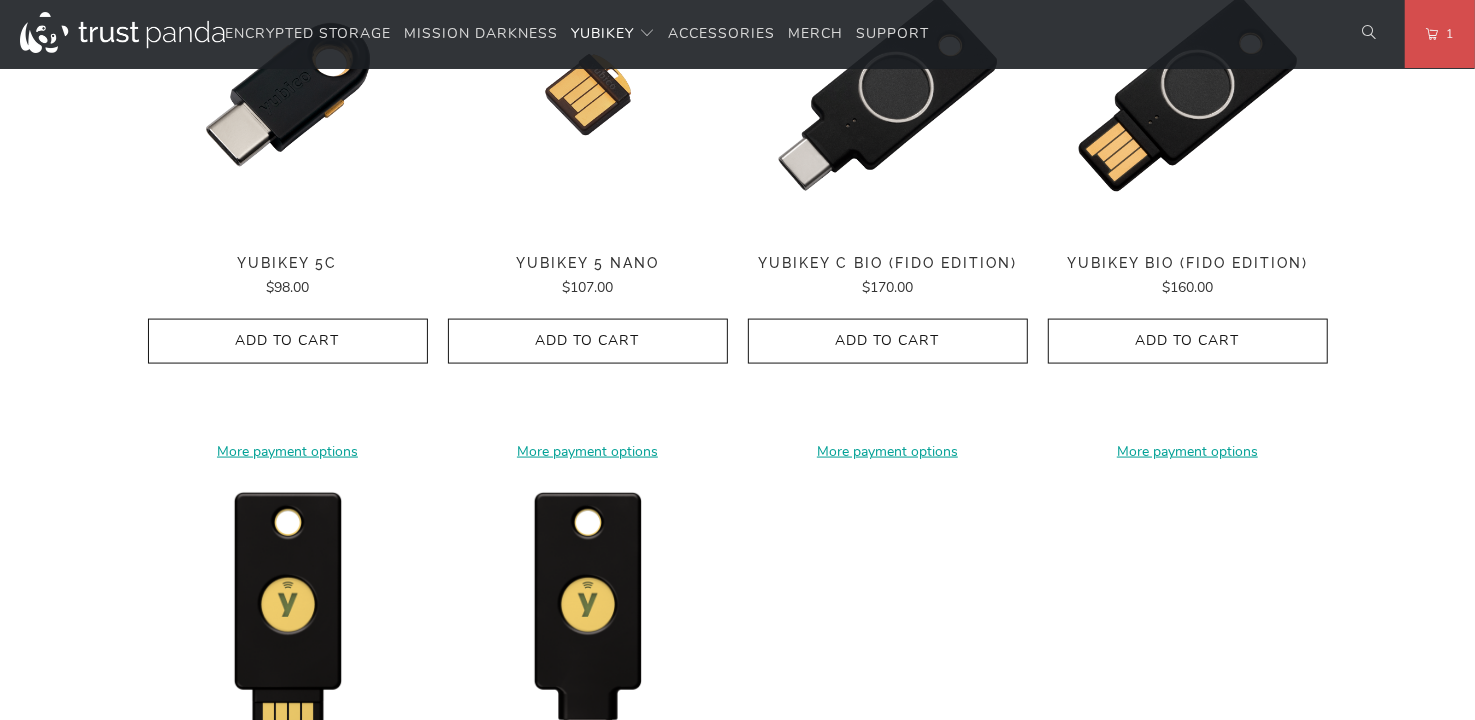 scroll, scrollTop: 1699, scrollLeft: 0, axis: vertical 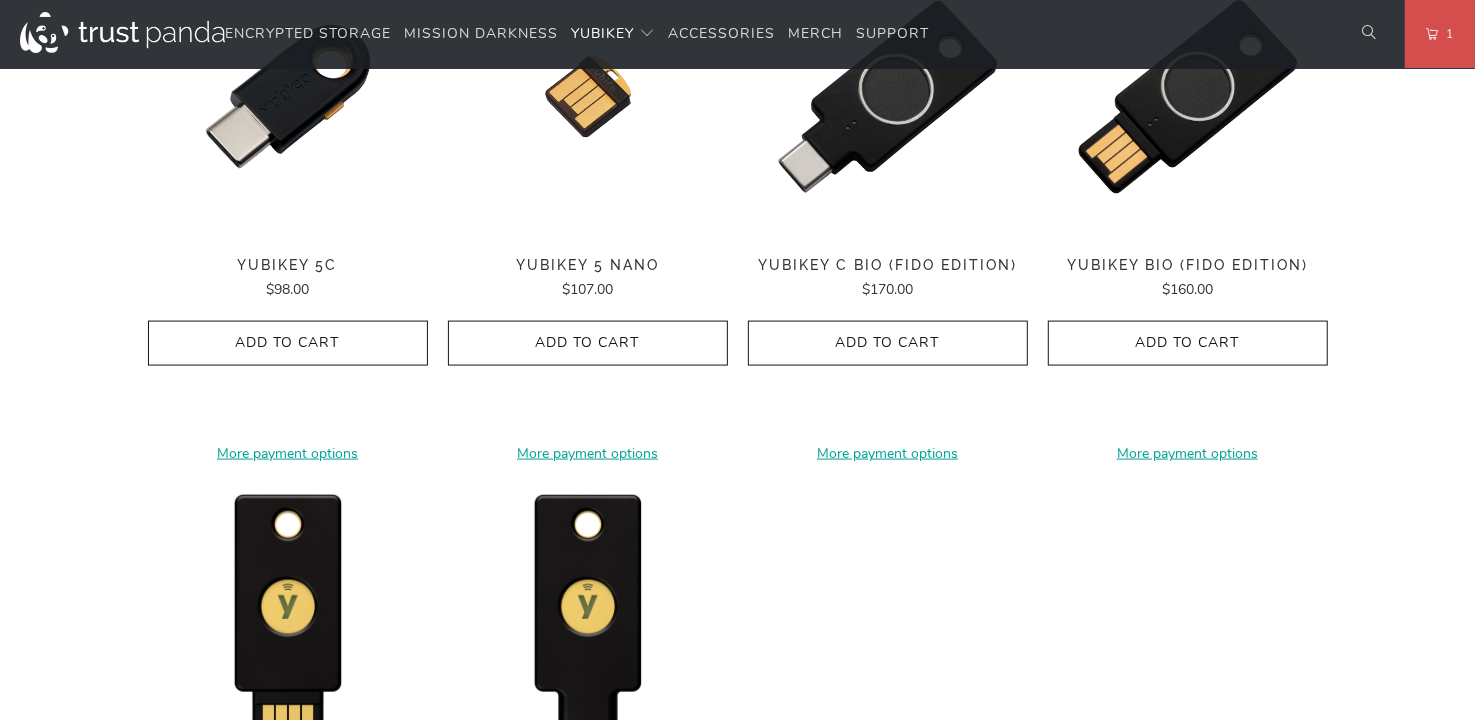 click at bounding box center (1370, 34) 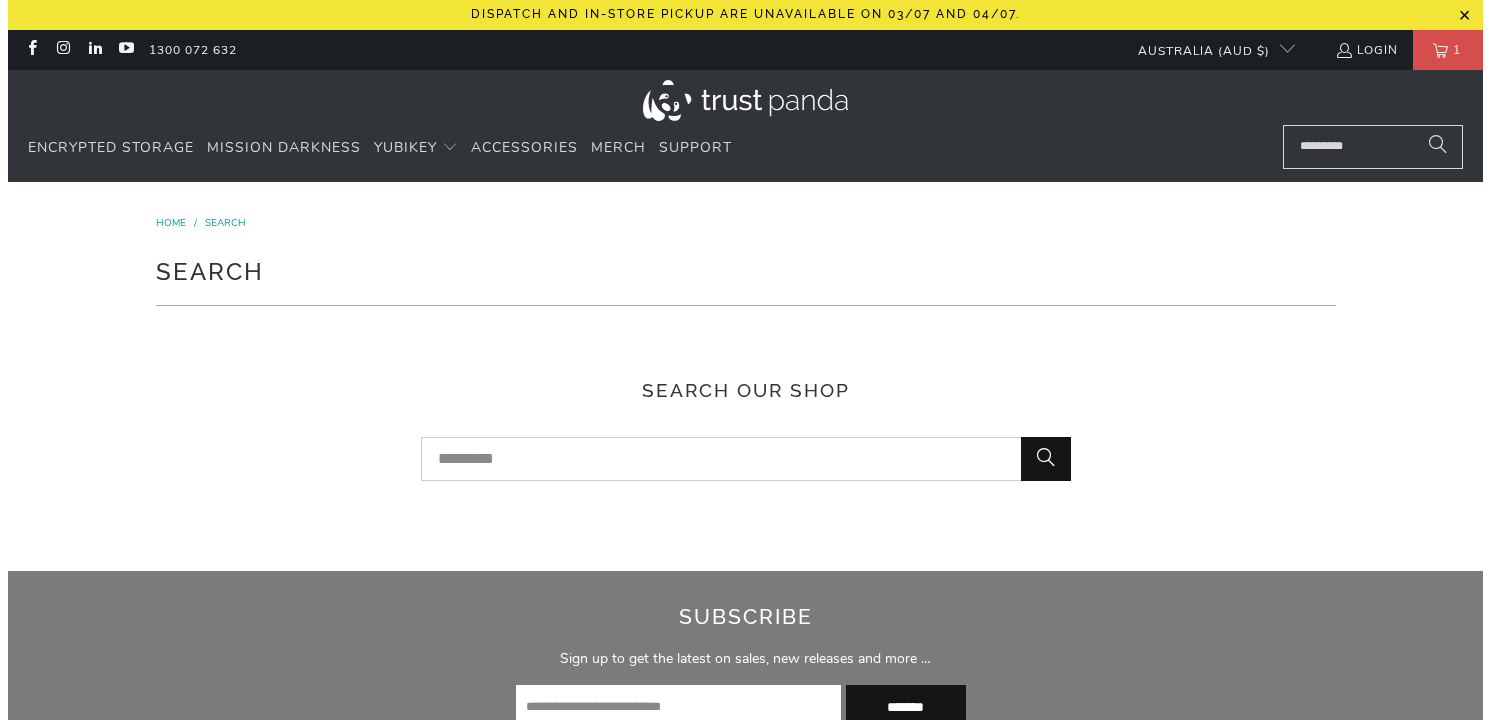 scroll, scrollTop: 0, scrollLeft: 0, axis: both 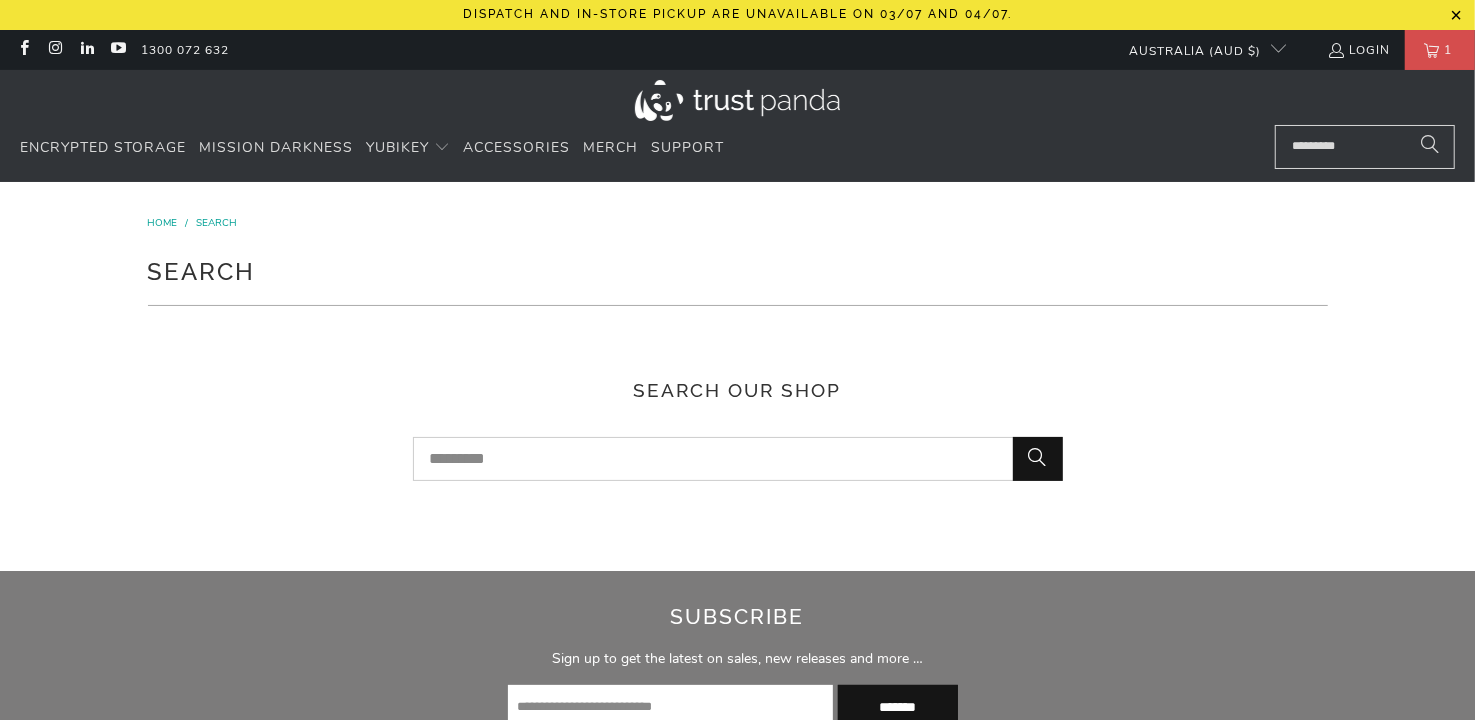 click at bounding box center (1365, 147) 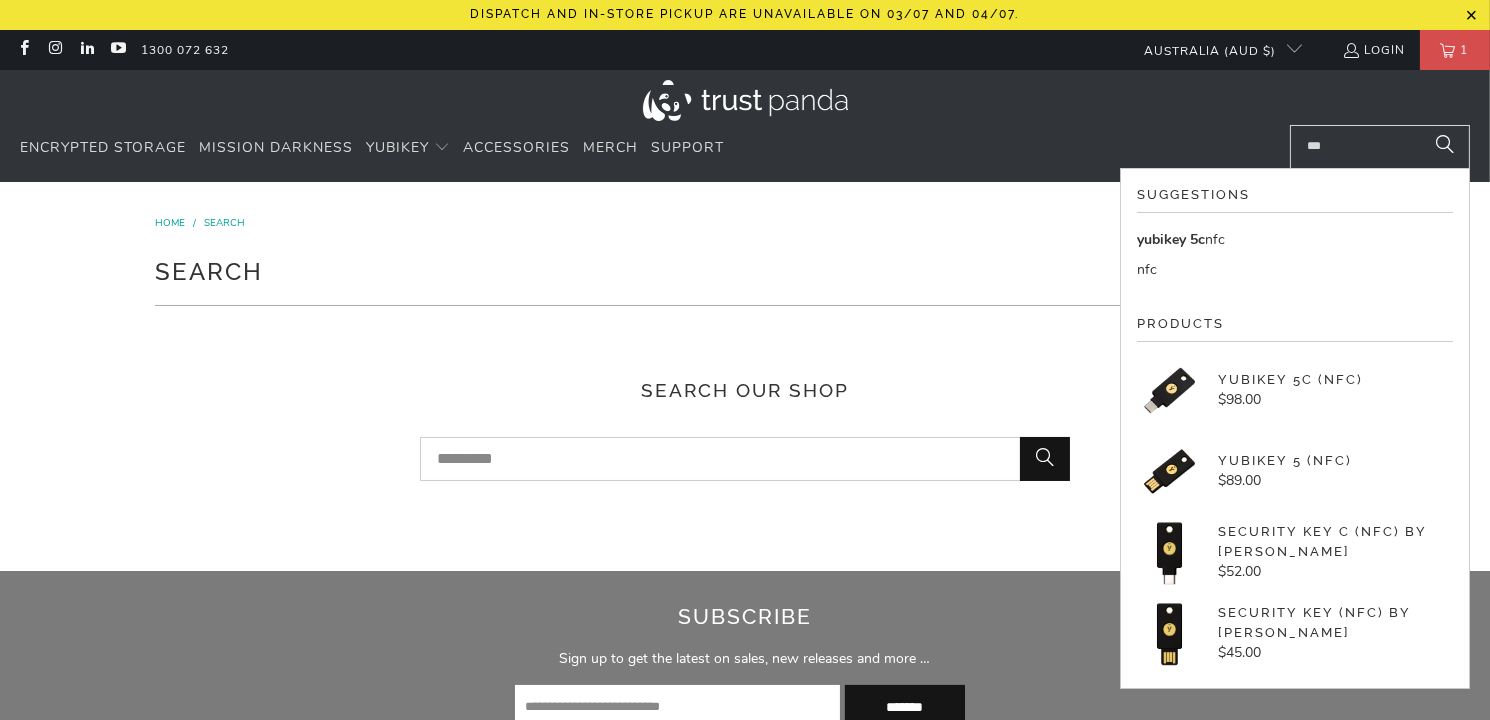 type on "***" 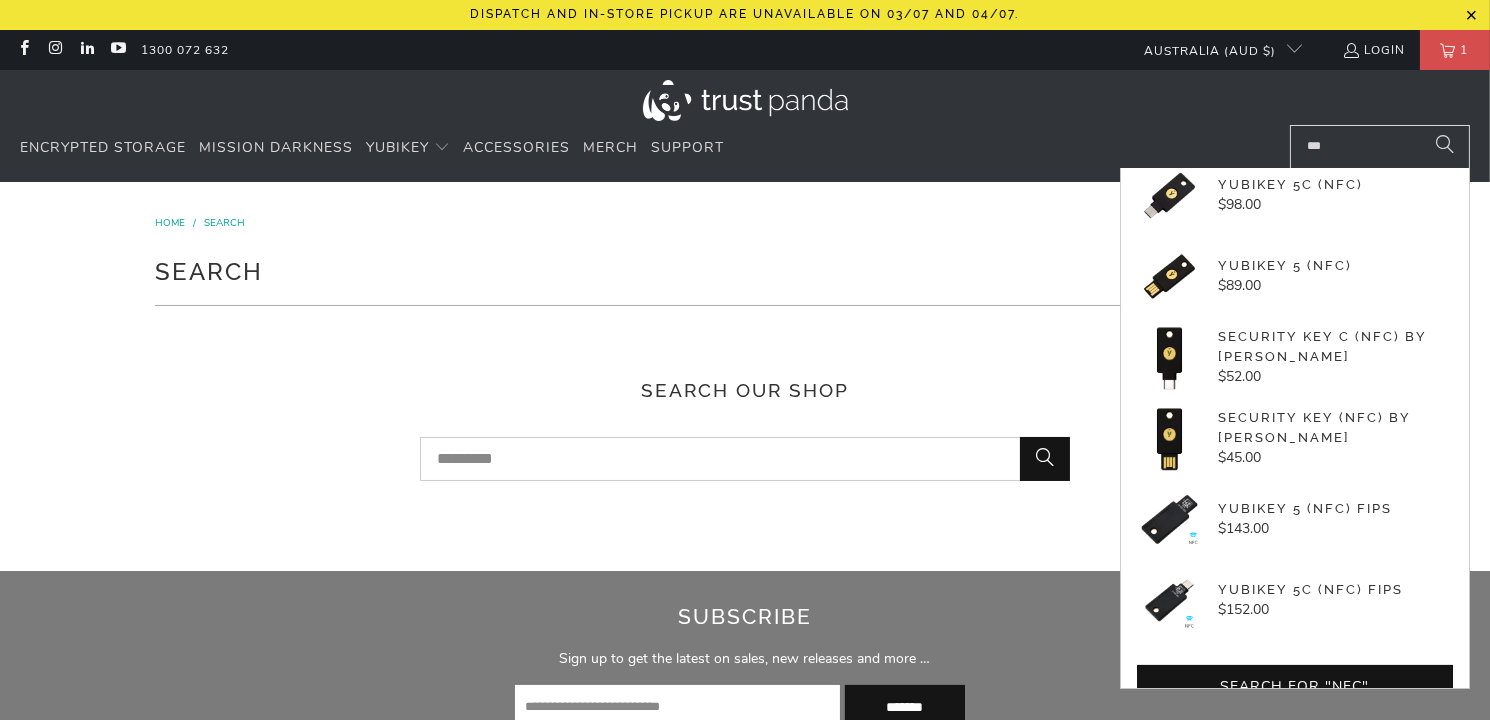 scroll, scrollTop: 230, scrollLeft: 0, axis: vertical 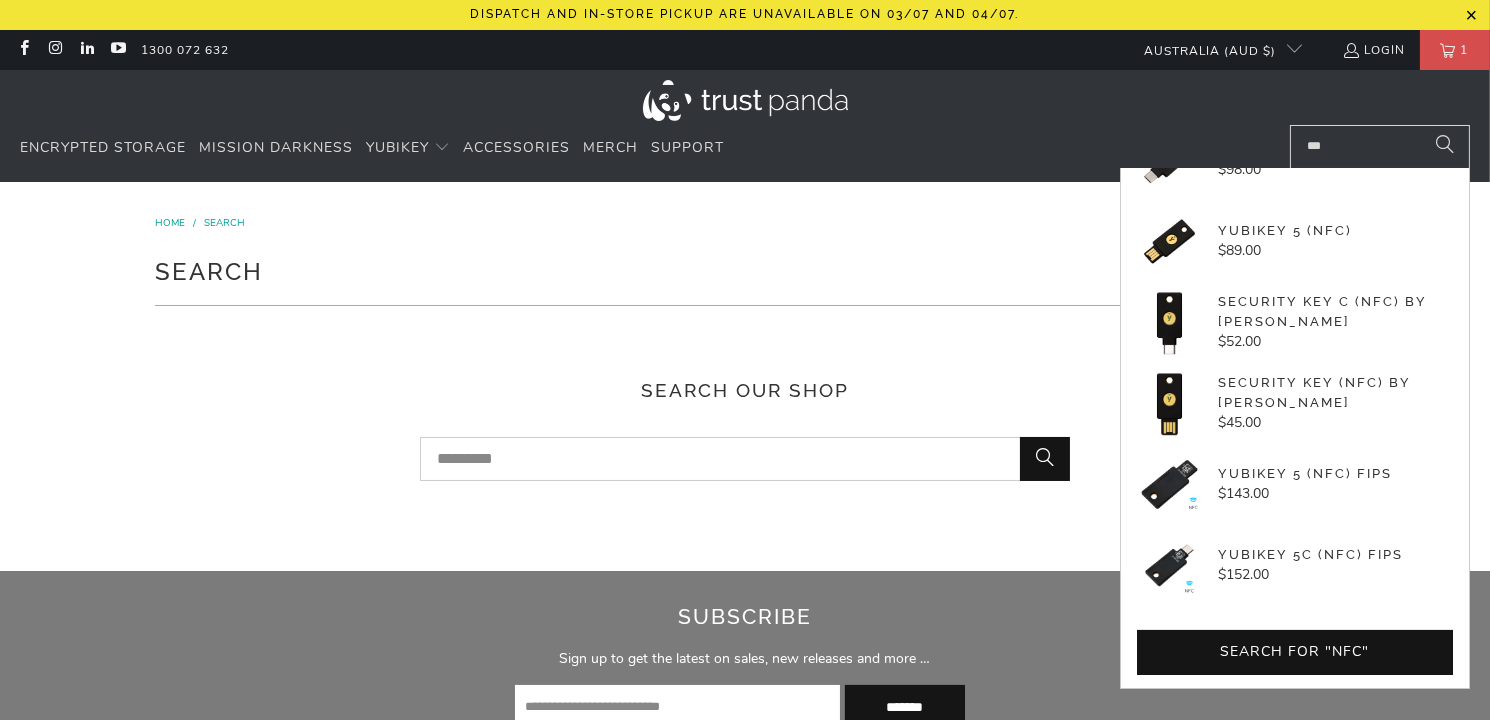 click on "Security Key (NFC) by [PERSON_NAME]" at bounding box center (1335, 392) 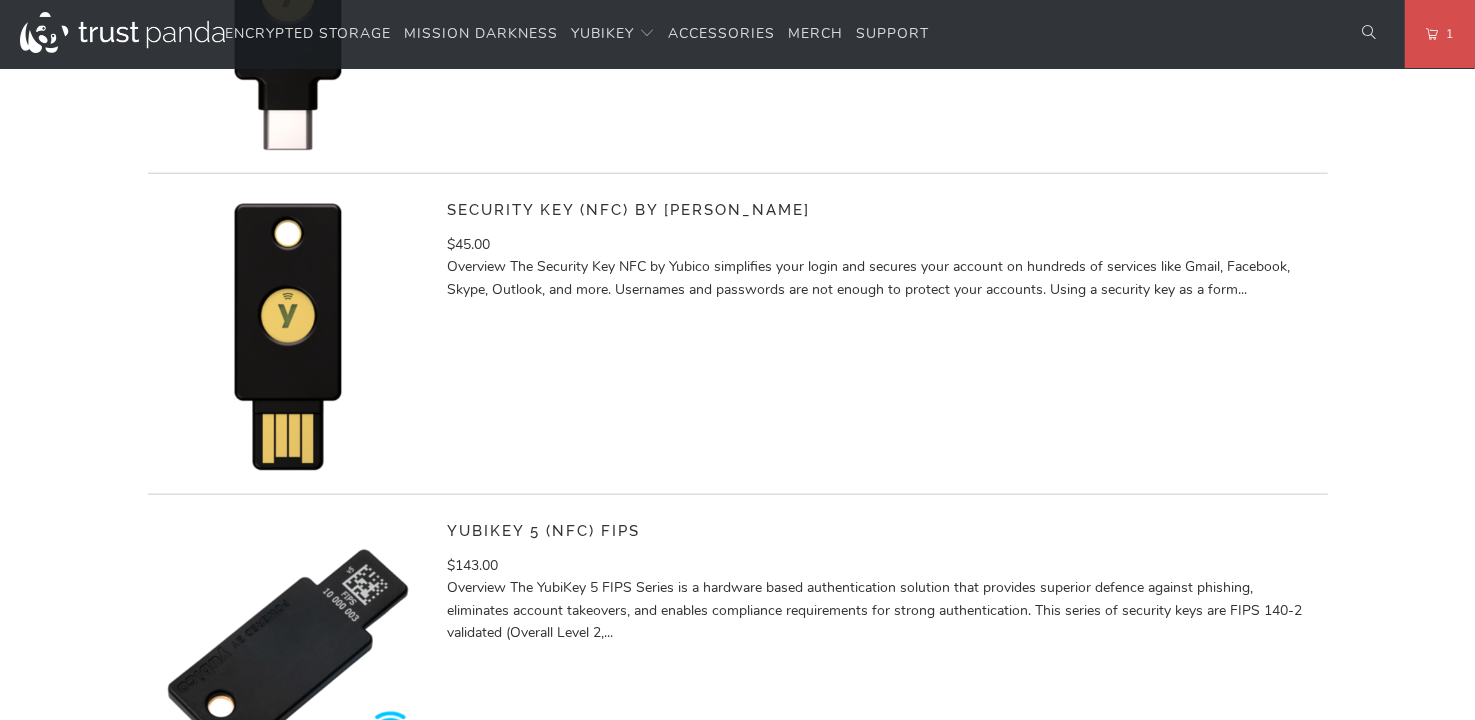 scroll, scrollTop: 1799, scrollLeft: 0, axis: vertical 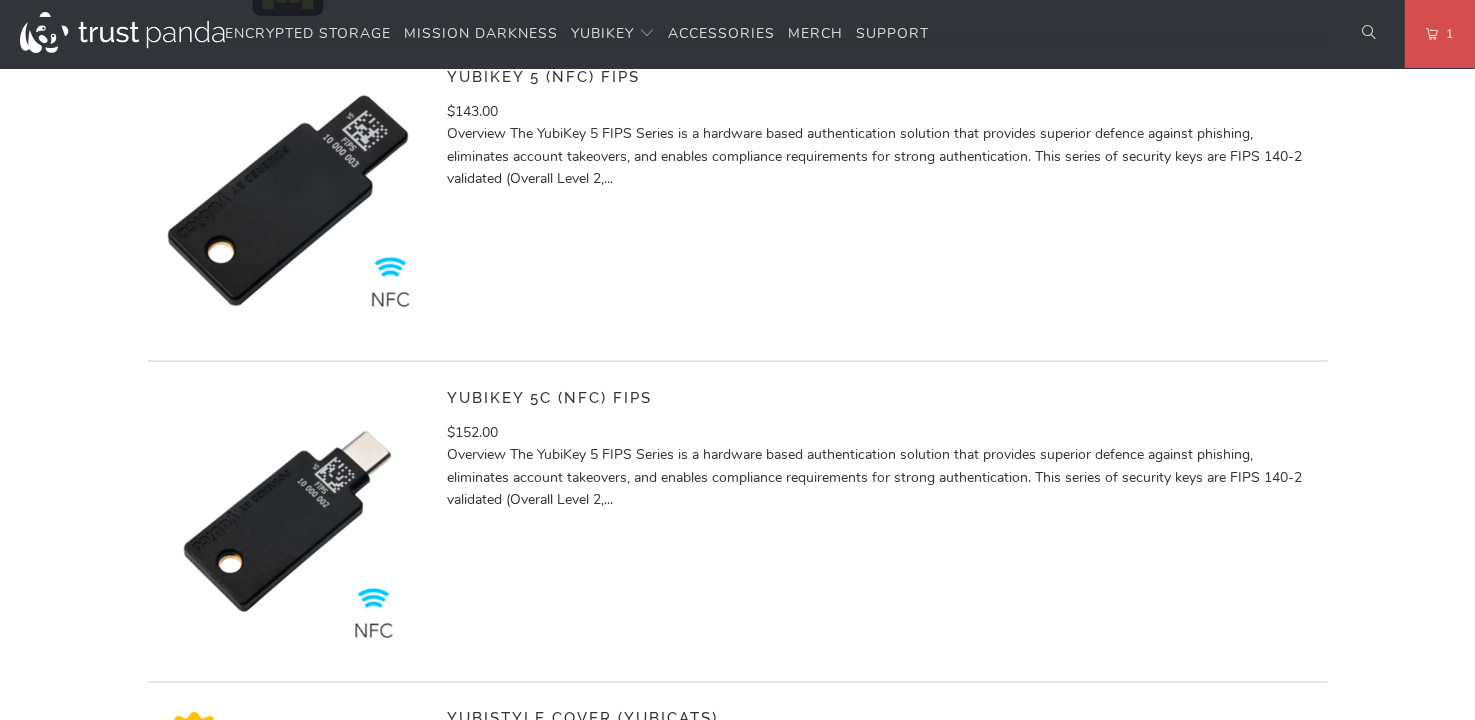 click at bounding box center [288, 201] 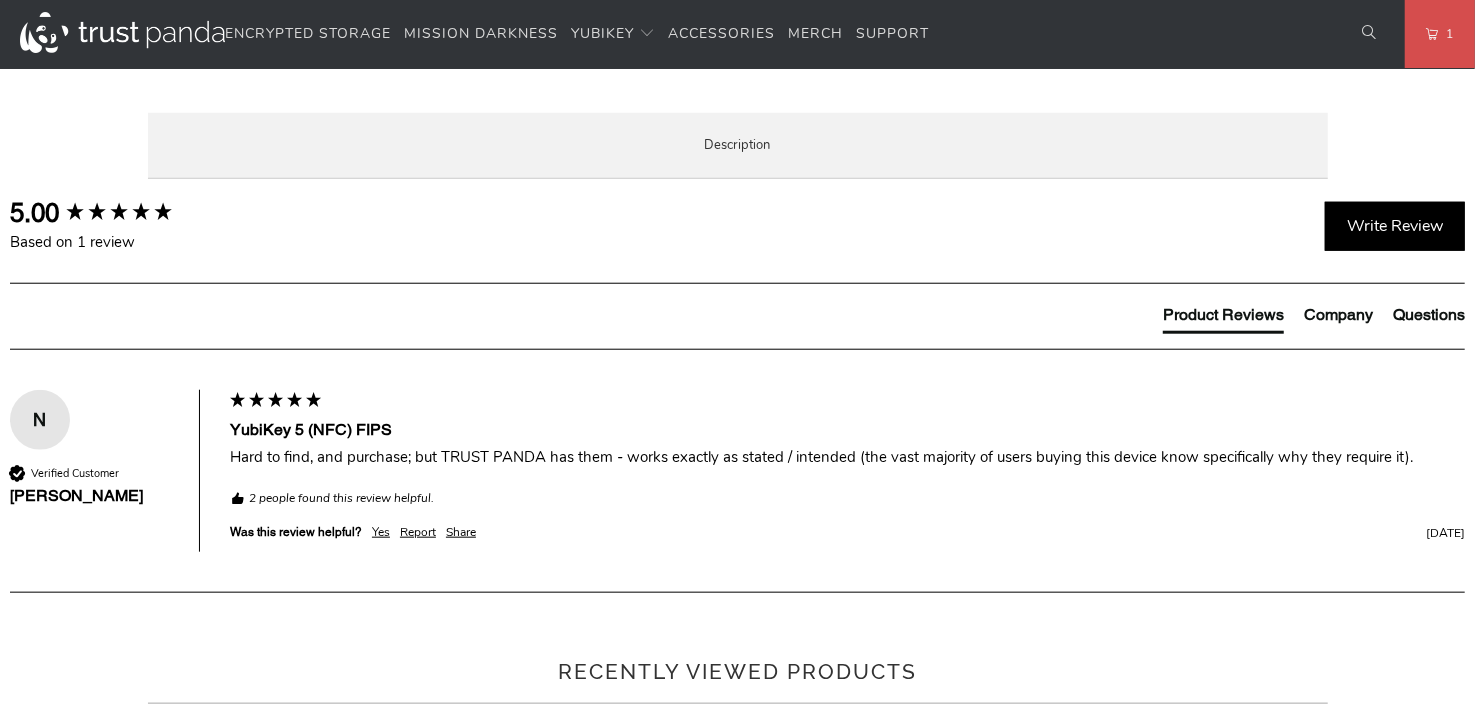 scroll, scrollTop: 1100, scrollLeft: 0, axis: vertical 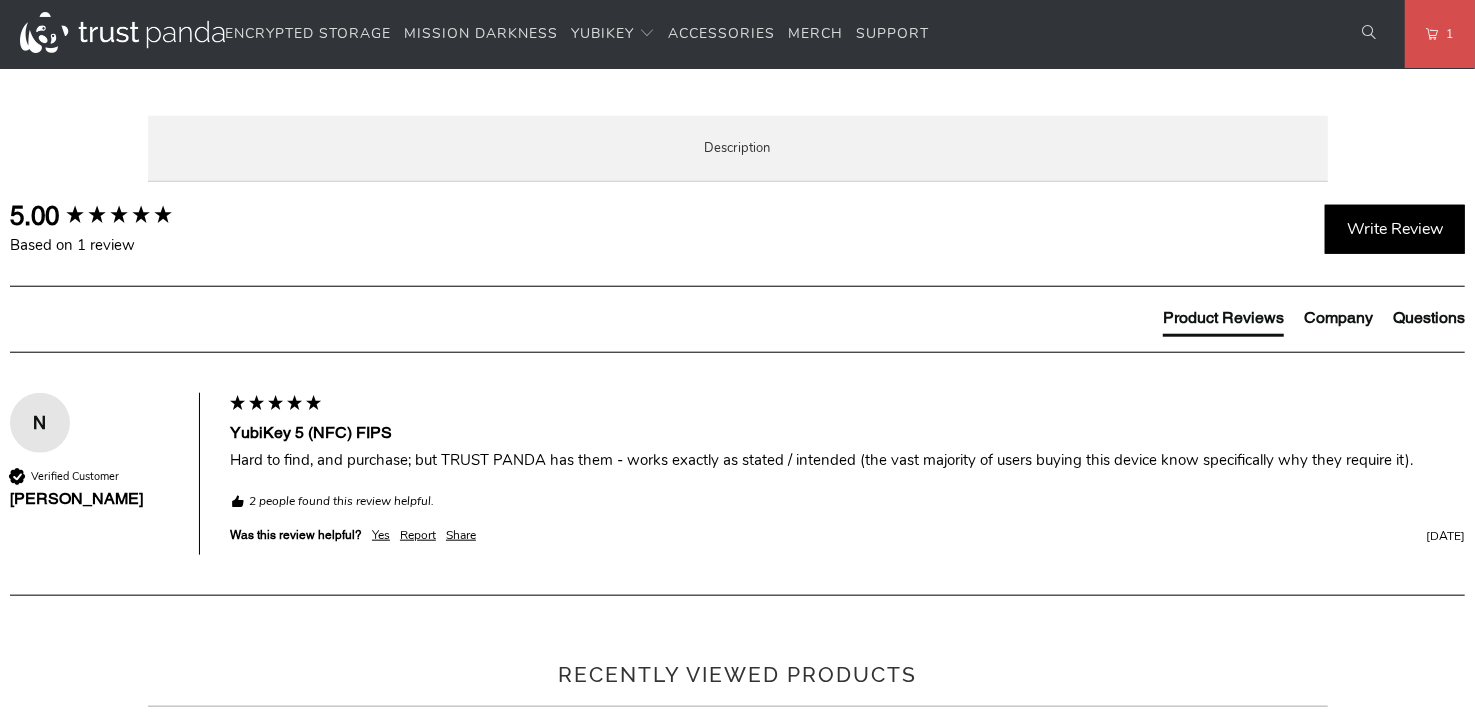 click on "Specifications" at bounding box center (0, 0) 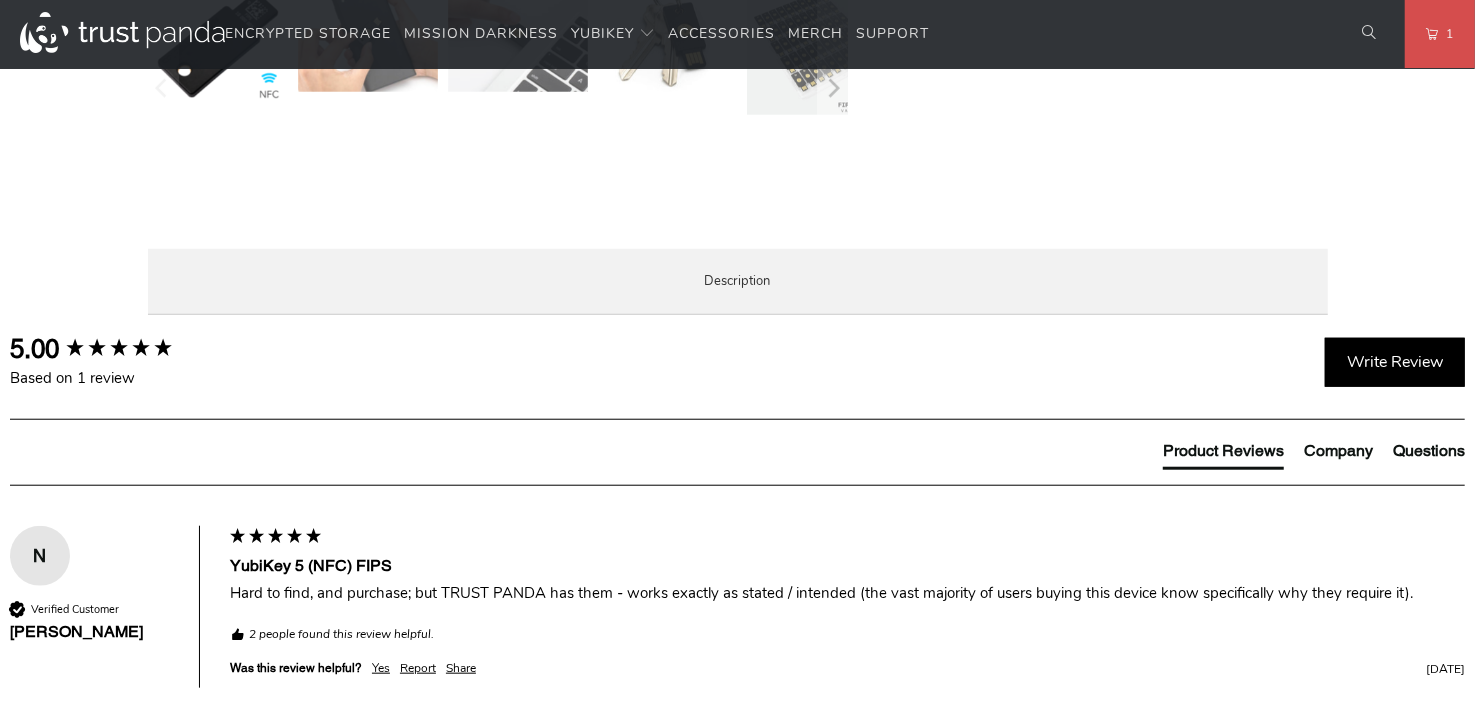 scroll, scrollTop: 1000, scrollLeft: 0, axis: vertical 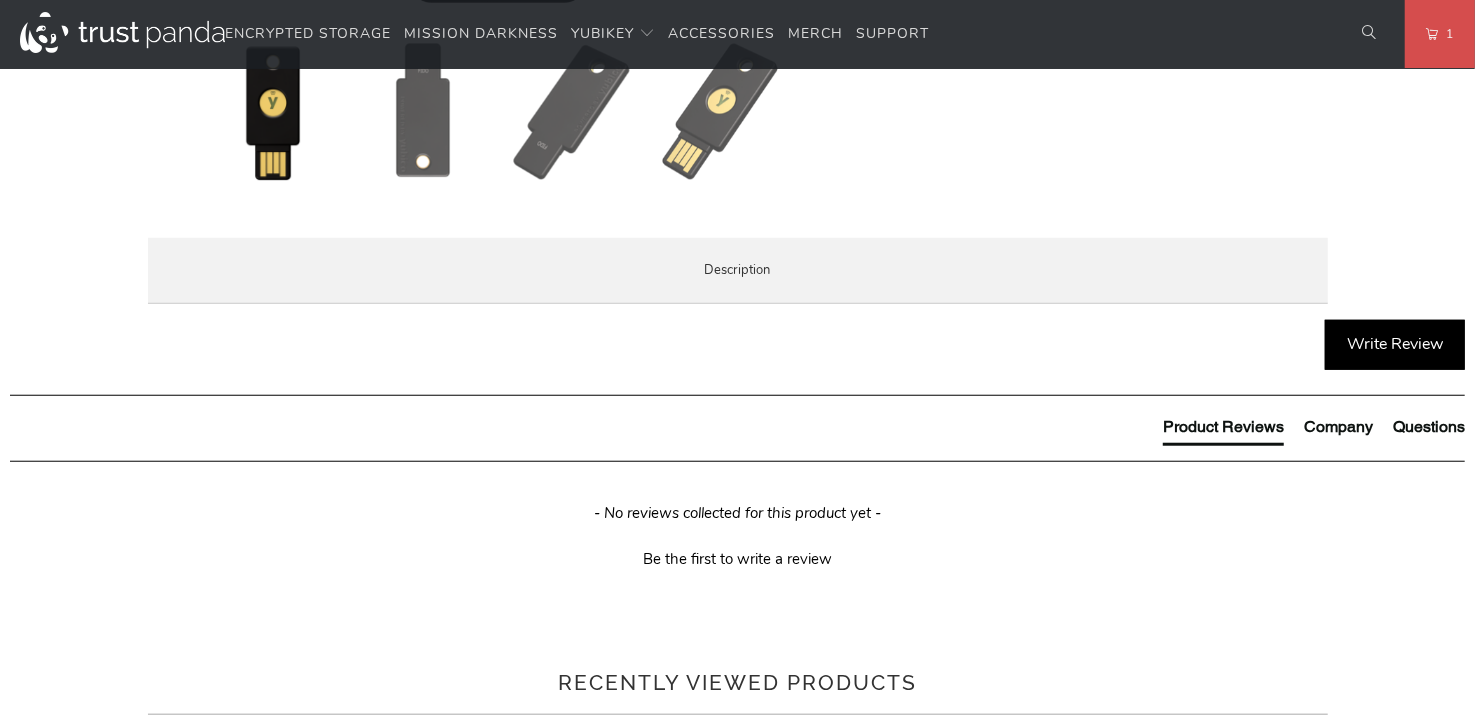 click on "Specifications" at bounding box center [0, 0] 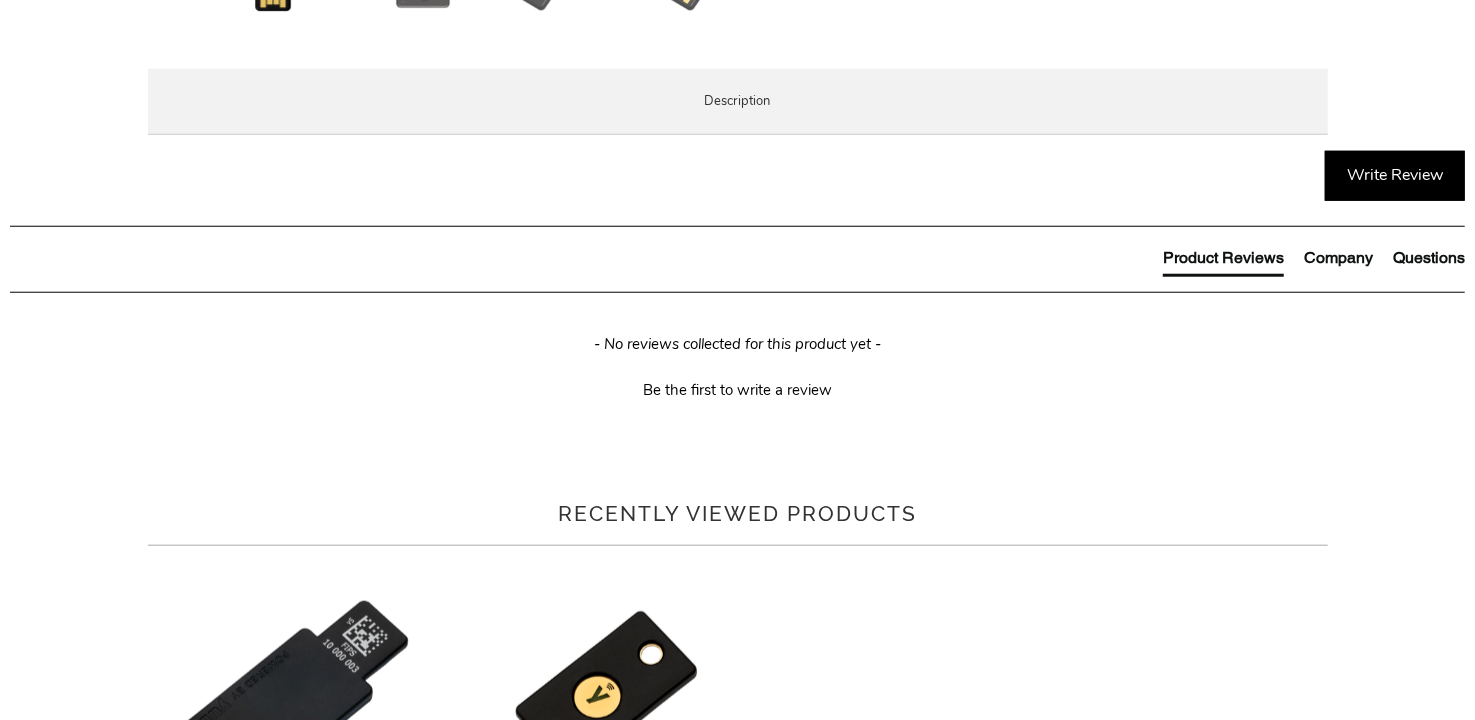 scroll, scrollTop: 1100, scrollLeft: 0, axis: vertical 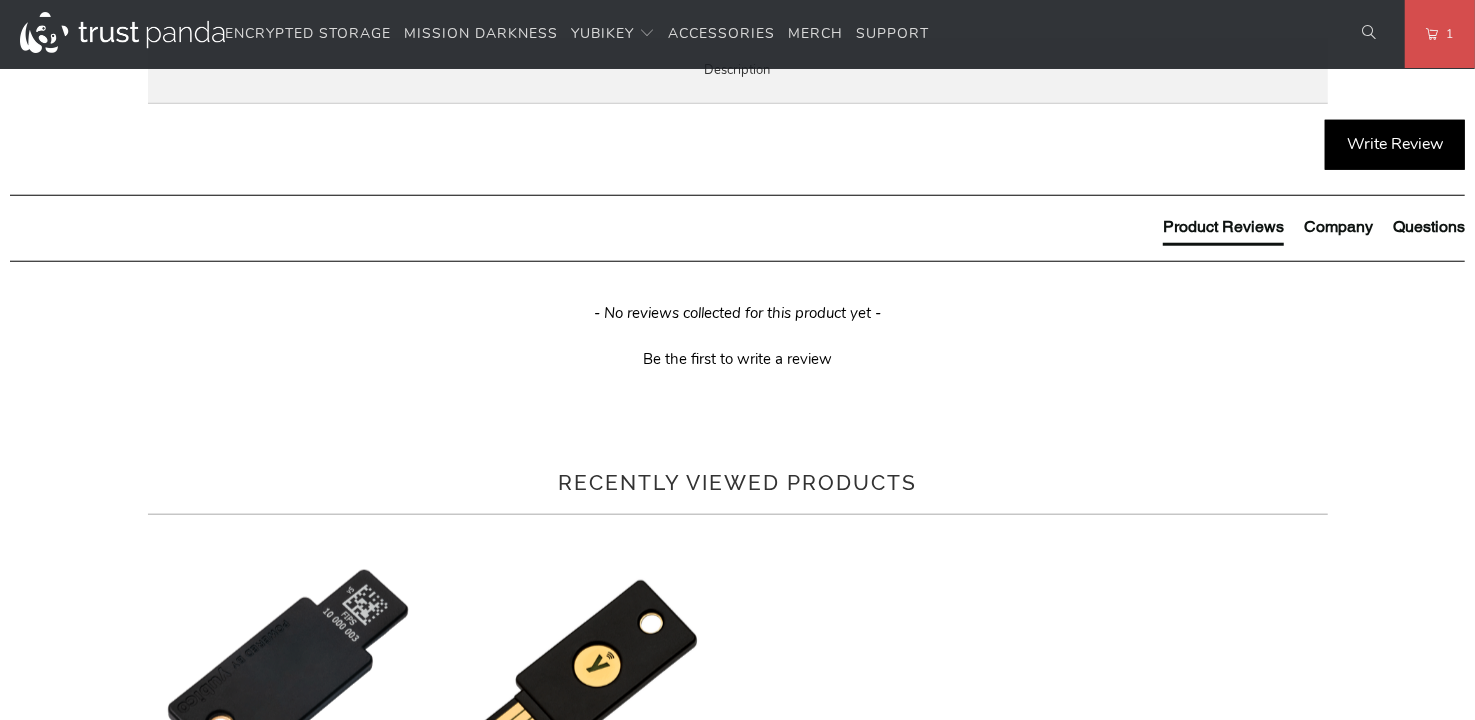 click on "Overview" at bounding box center [0, 0] 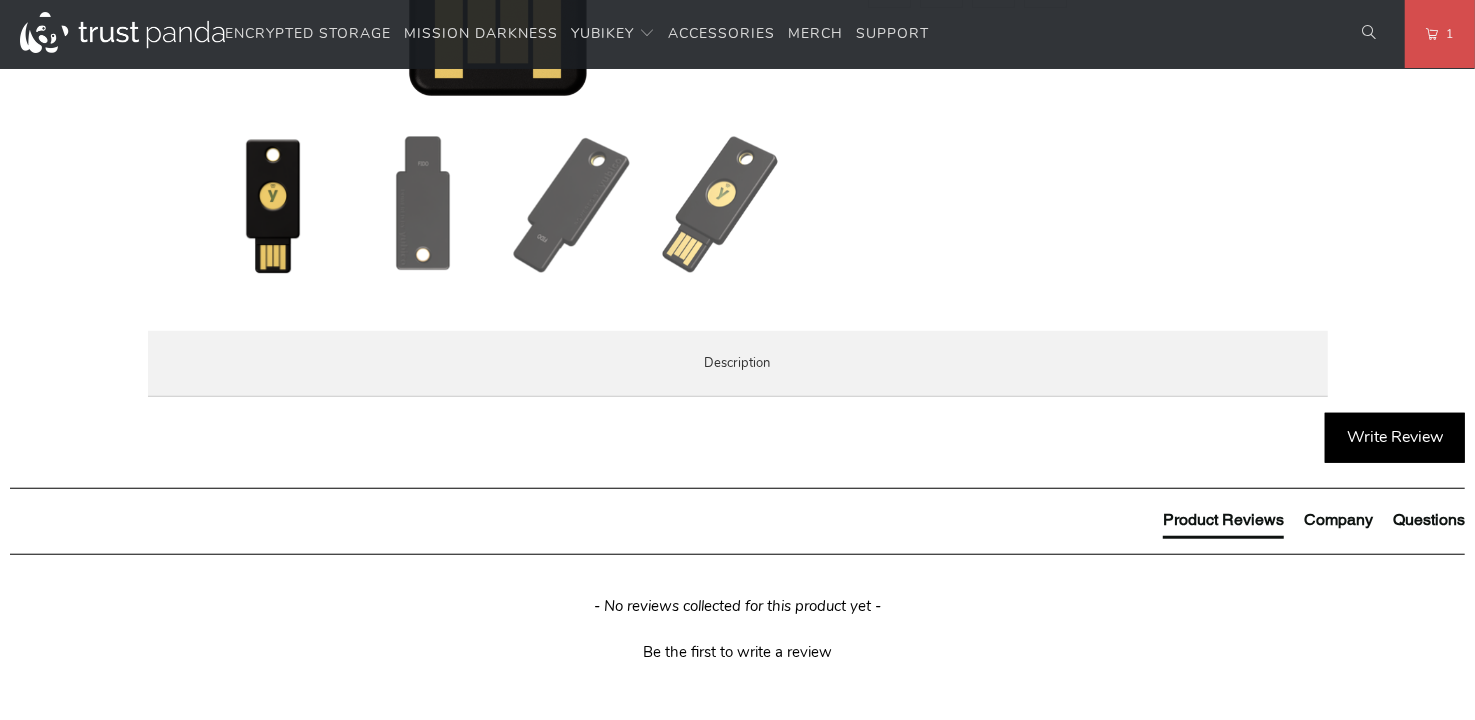scroll, scrollTop: 1000, scrollLeft: 0, axis: vertical 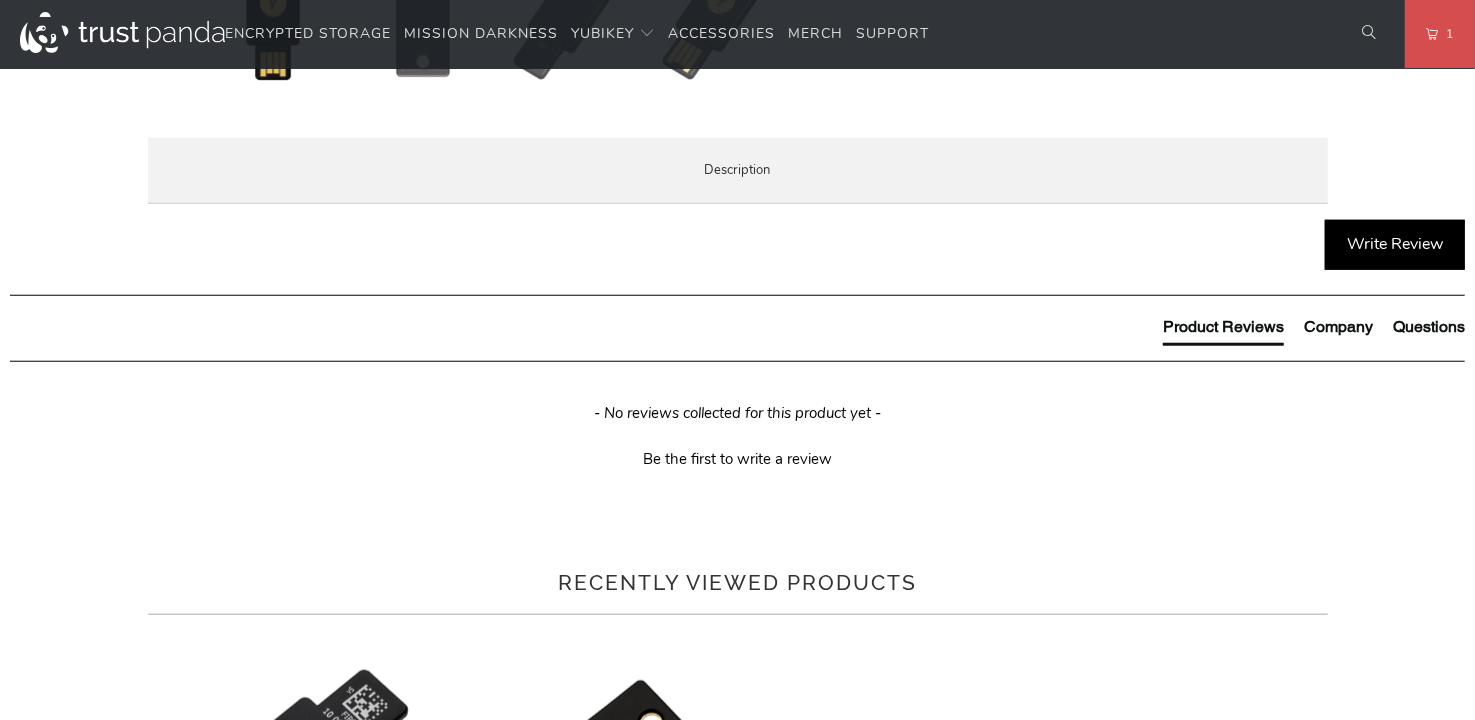click on "Specifications" at bounding box center (0, 0) 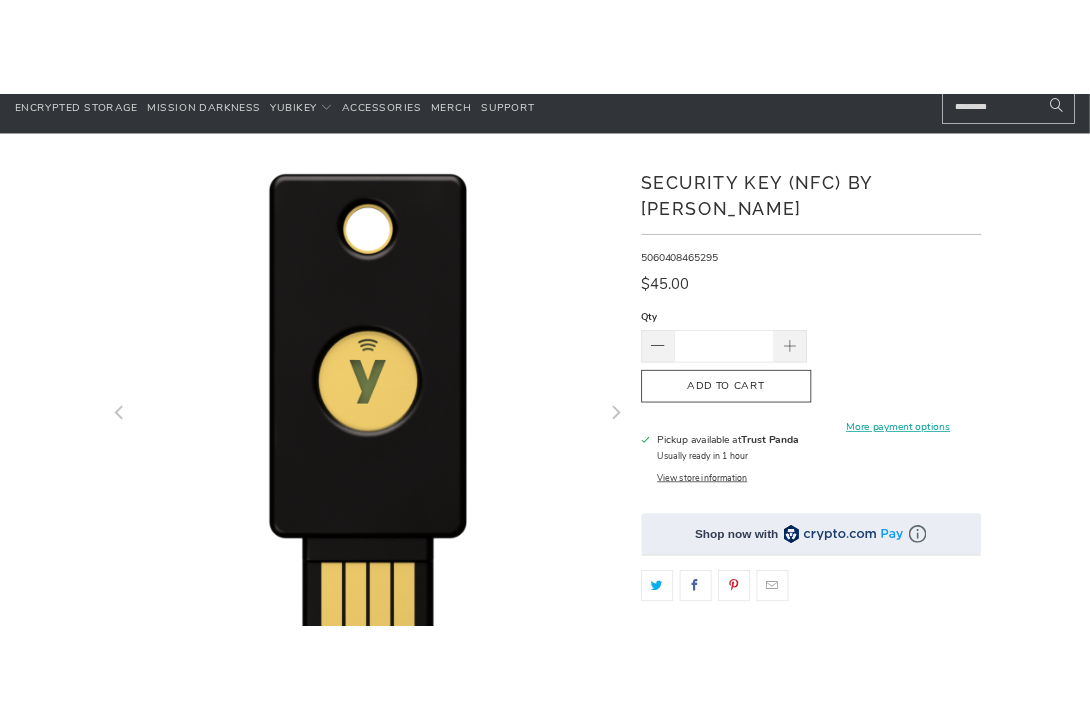 scroll, scrollTop: 99, scrollLeft: 0, axis: vertical 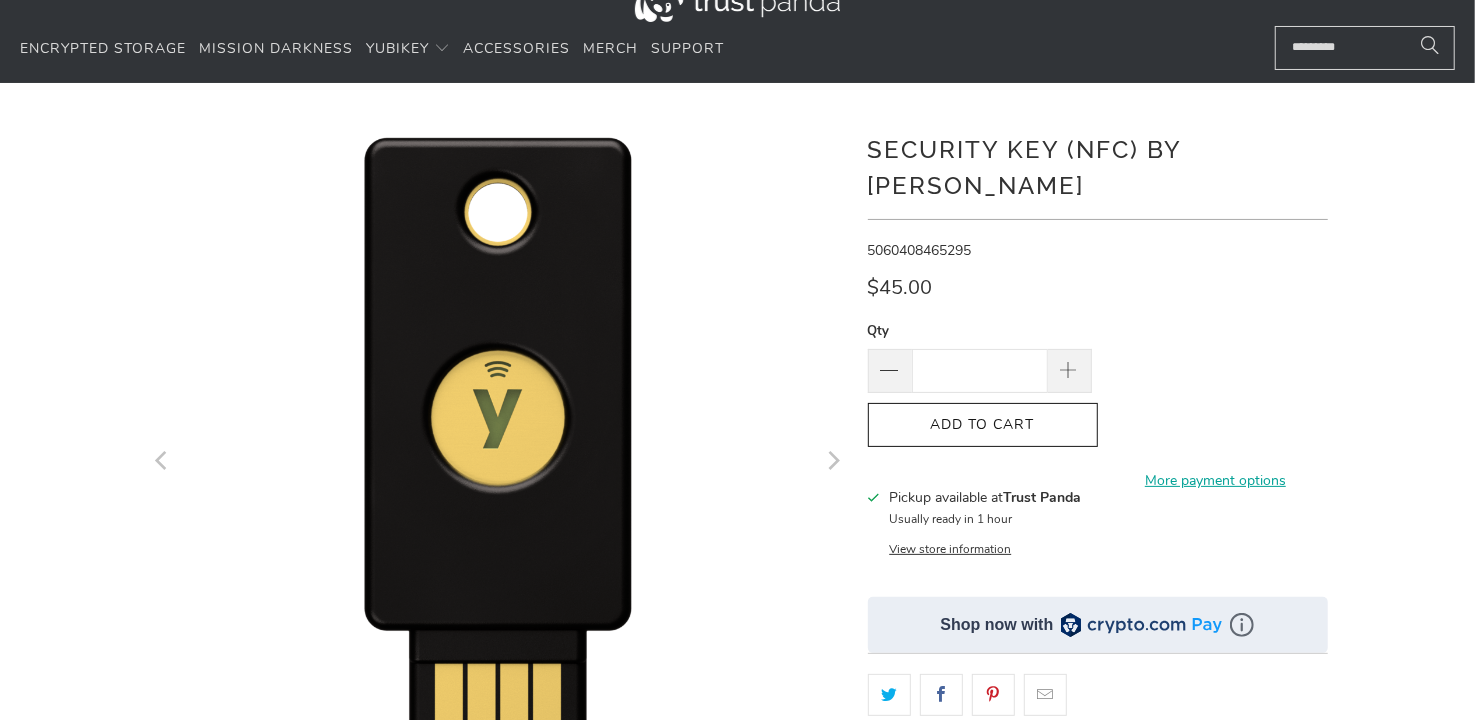 click on "*" at bounding box center (737, 617) 